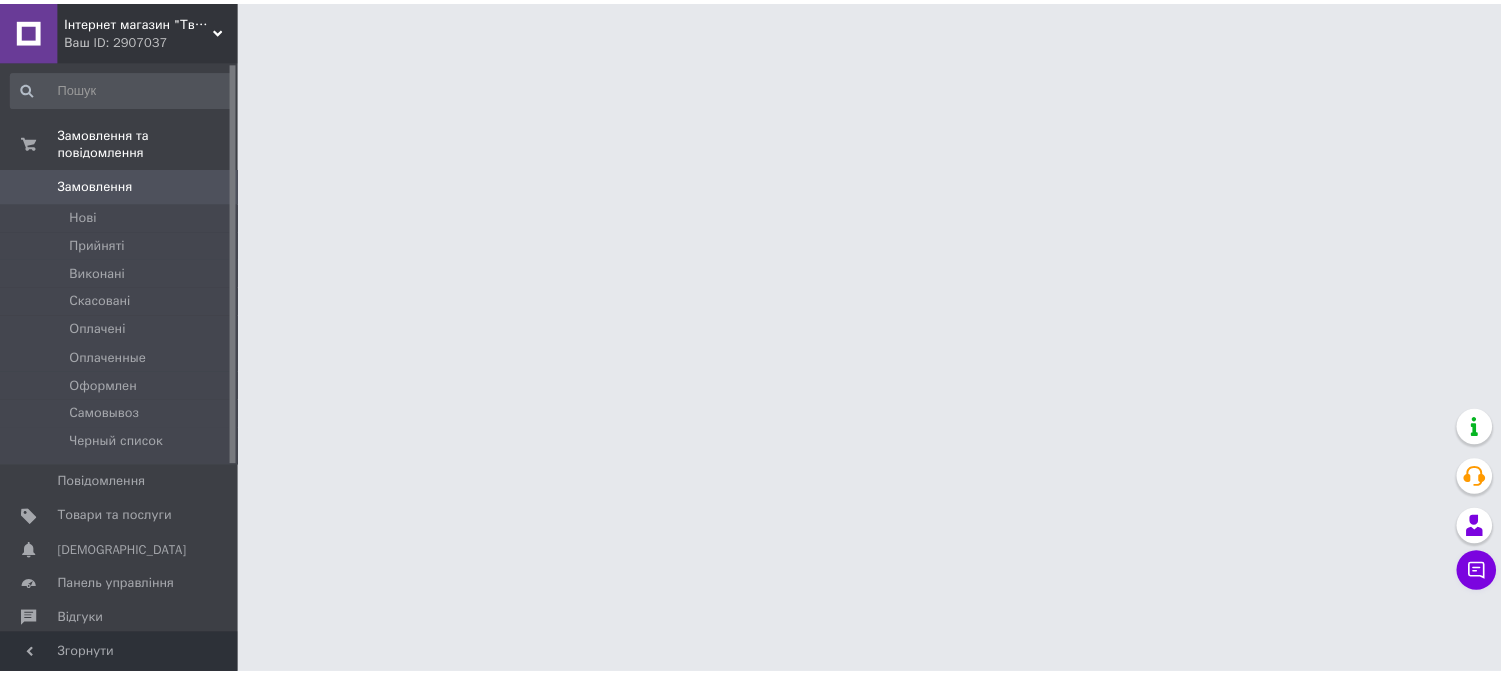 scroll, scrollTop: 0, scrollLeft: 0, axis: both 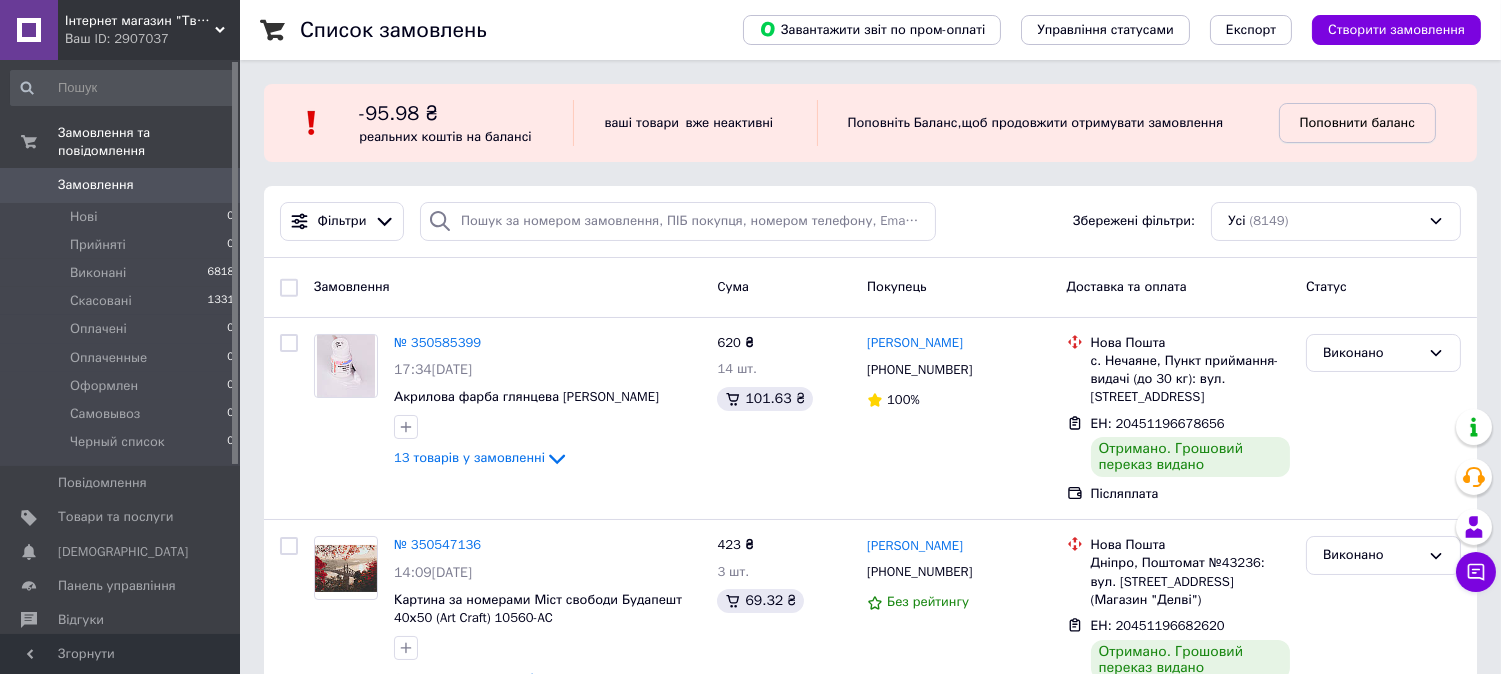 click on "Поповнити баланс" at bounding box center [1357, 122] 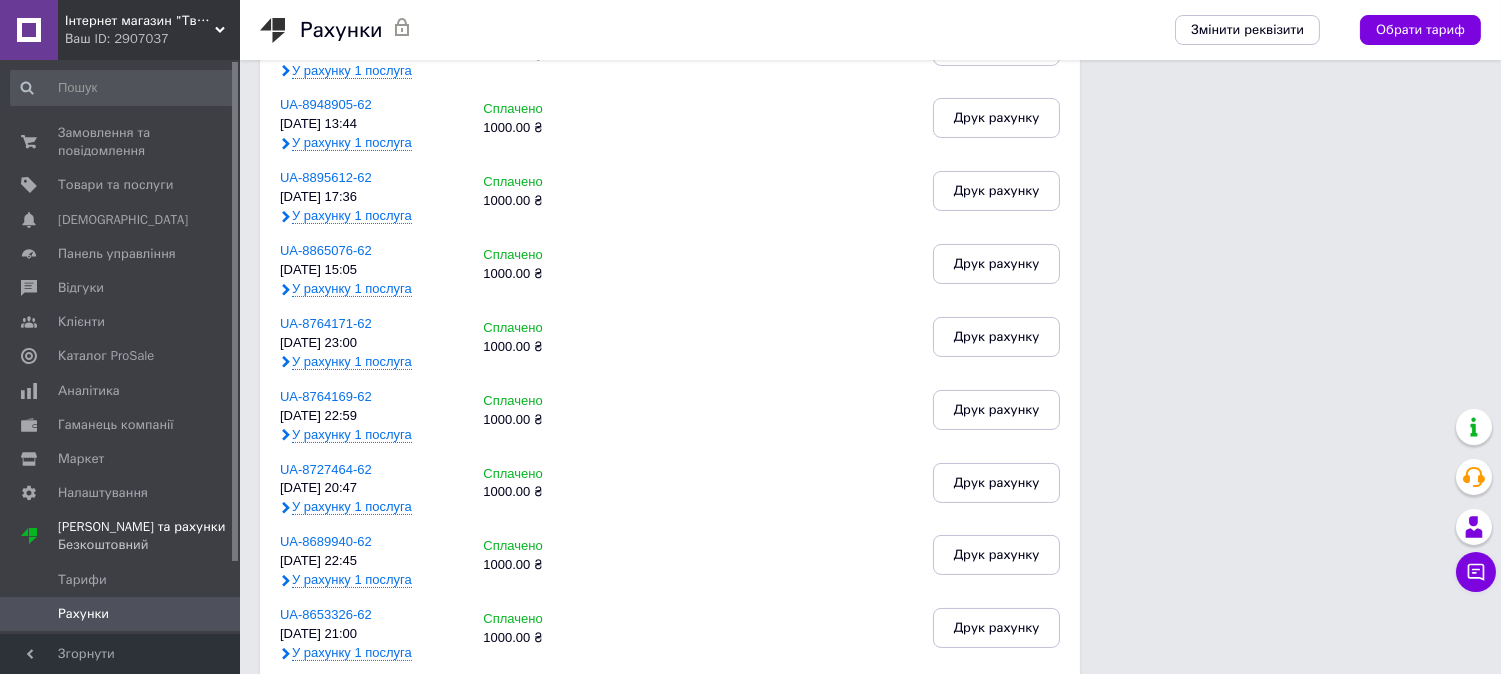 scroll, scrollTop: 0, scrollLeft: 0, axis: both 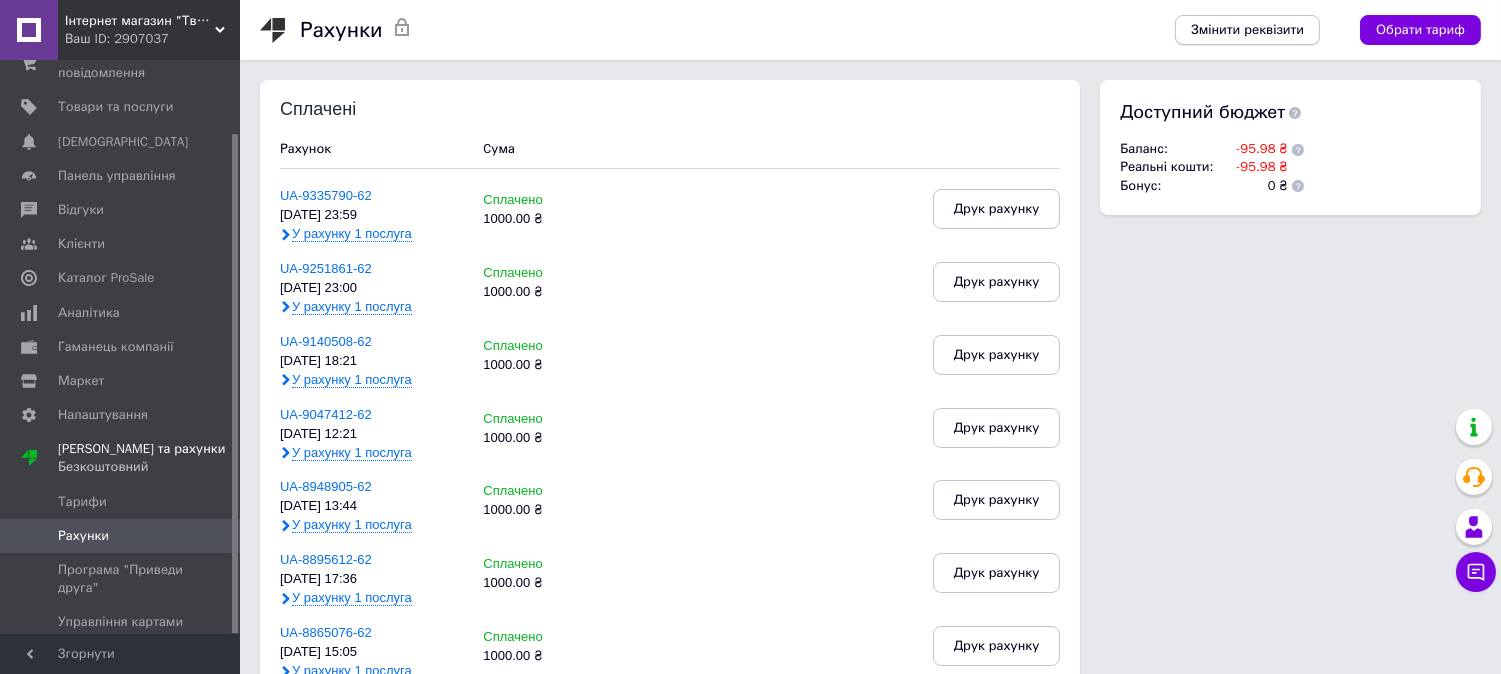 click on "Змінити реквізити" at bounding box center [1247, 30] 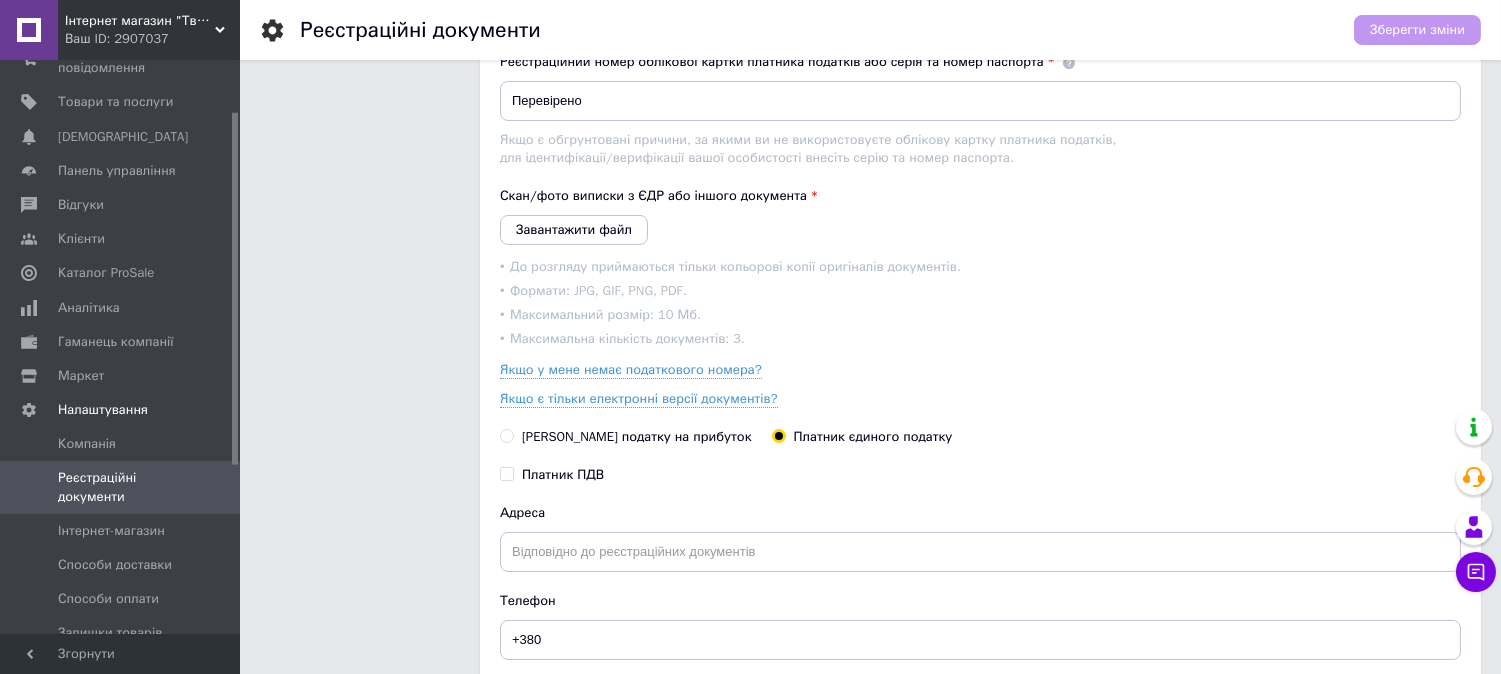 scroll, scrollTop: 0, scrollLeft: 0, axis: both 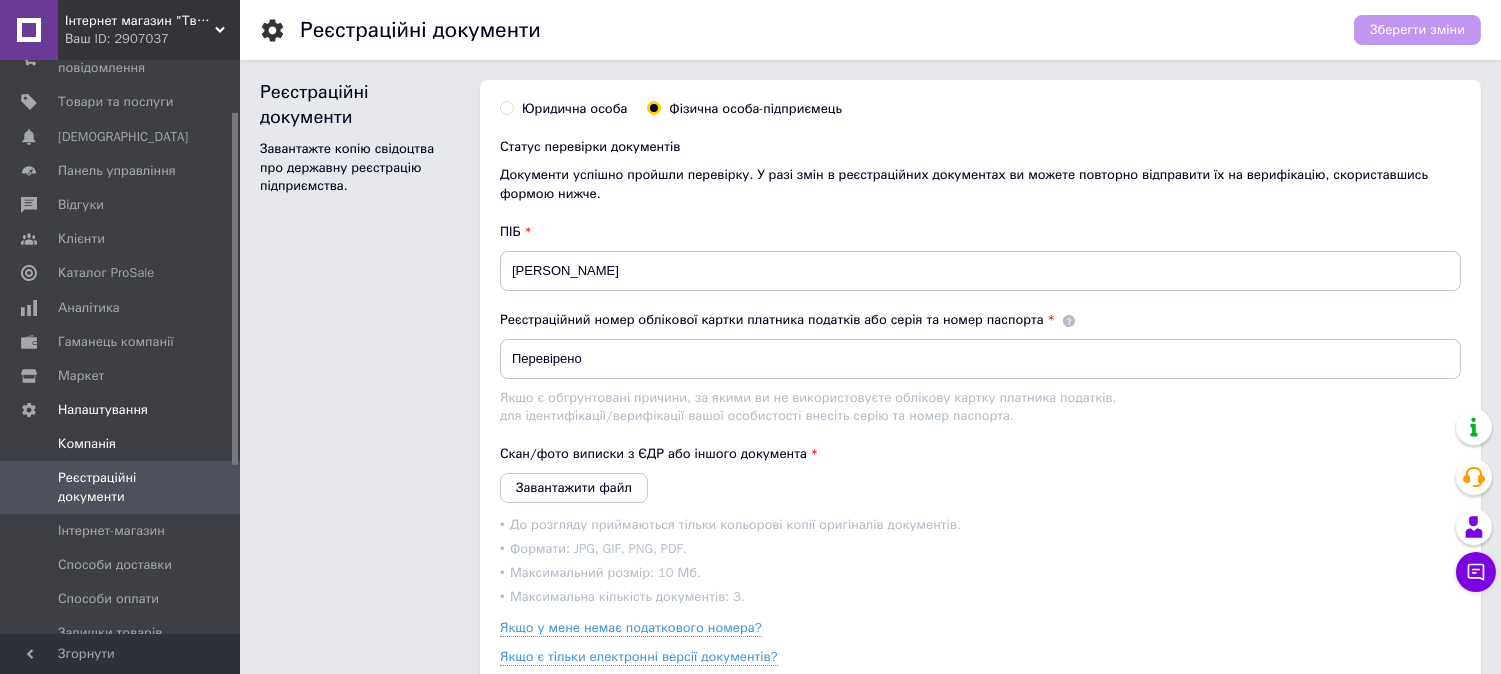 click on "Компанія" at bounding box center (87, 444) 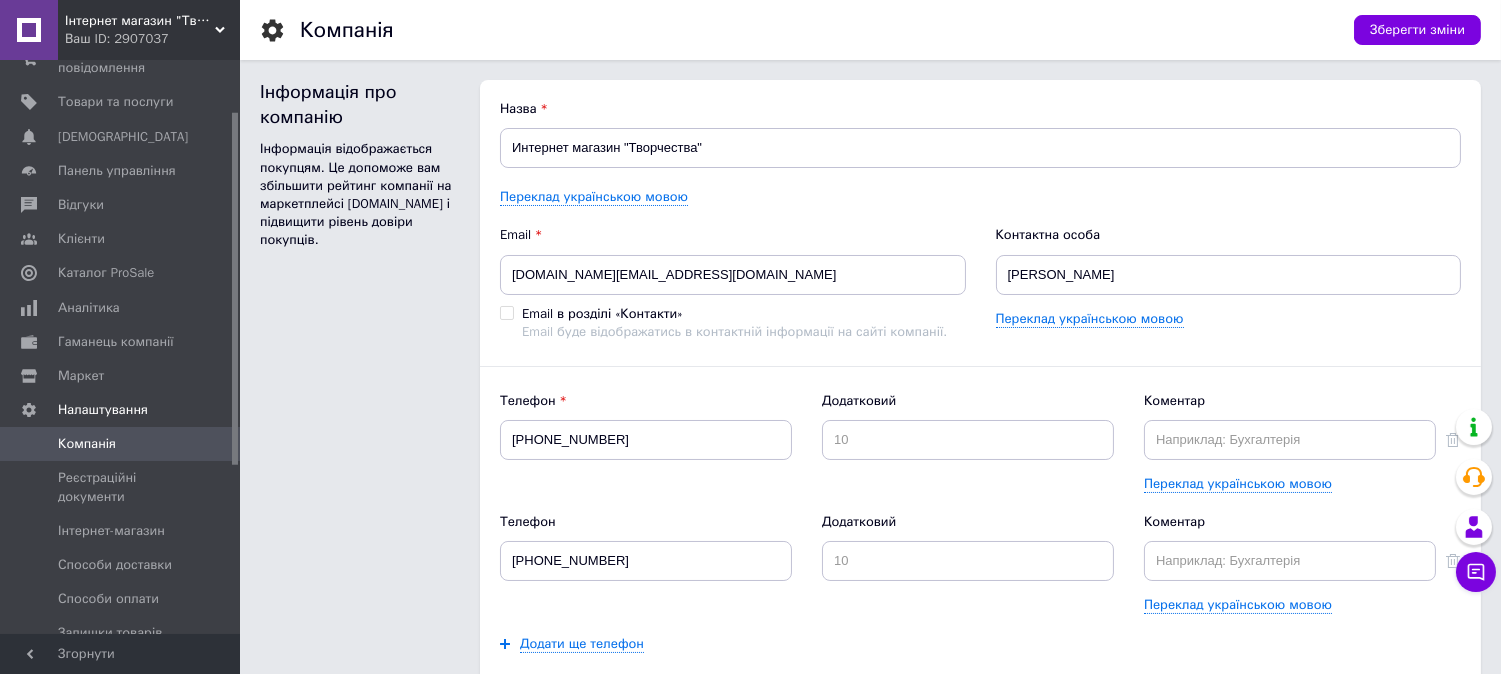 scroll, scrollTop: 0, scrollLeft: 0, axis: both 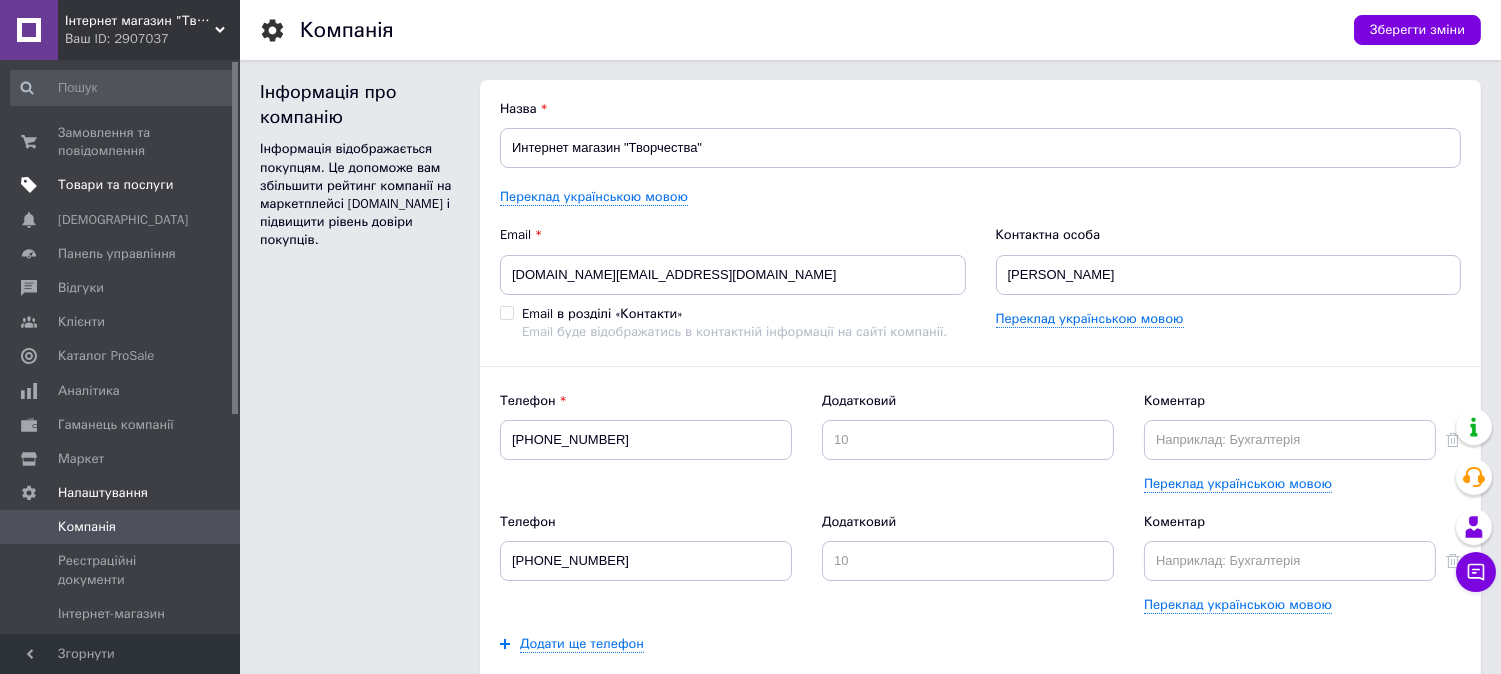 click on "Товари та послуги" at bounding box center (115, 185) 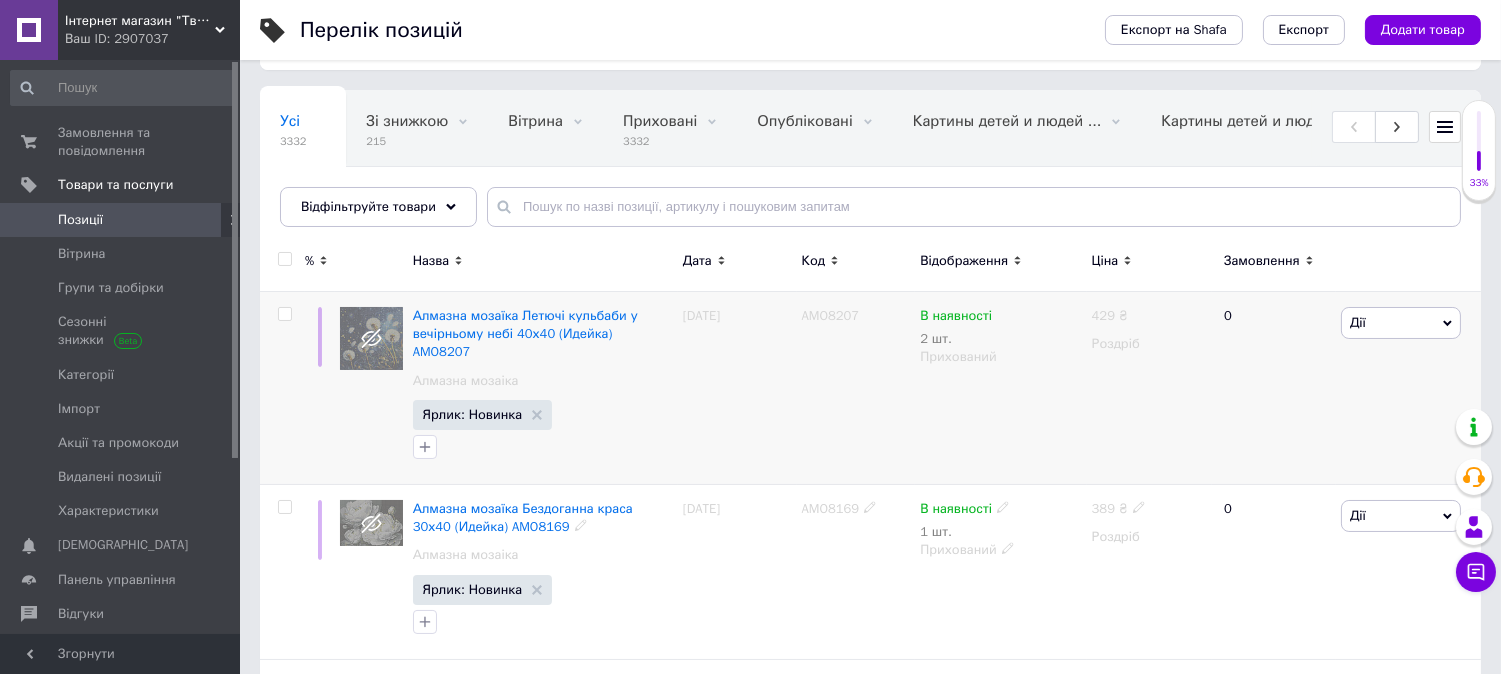 scroll, scrollTop: 0, scrollLeft: 0, axis: both 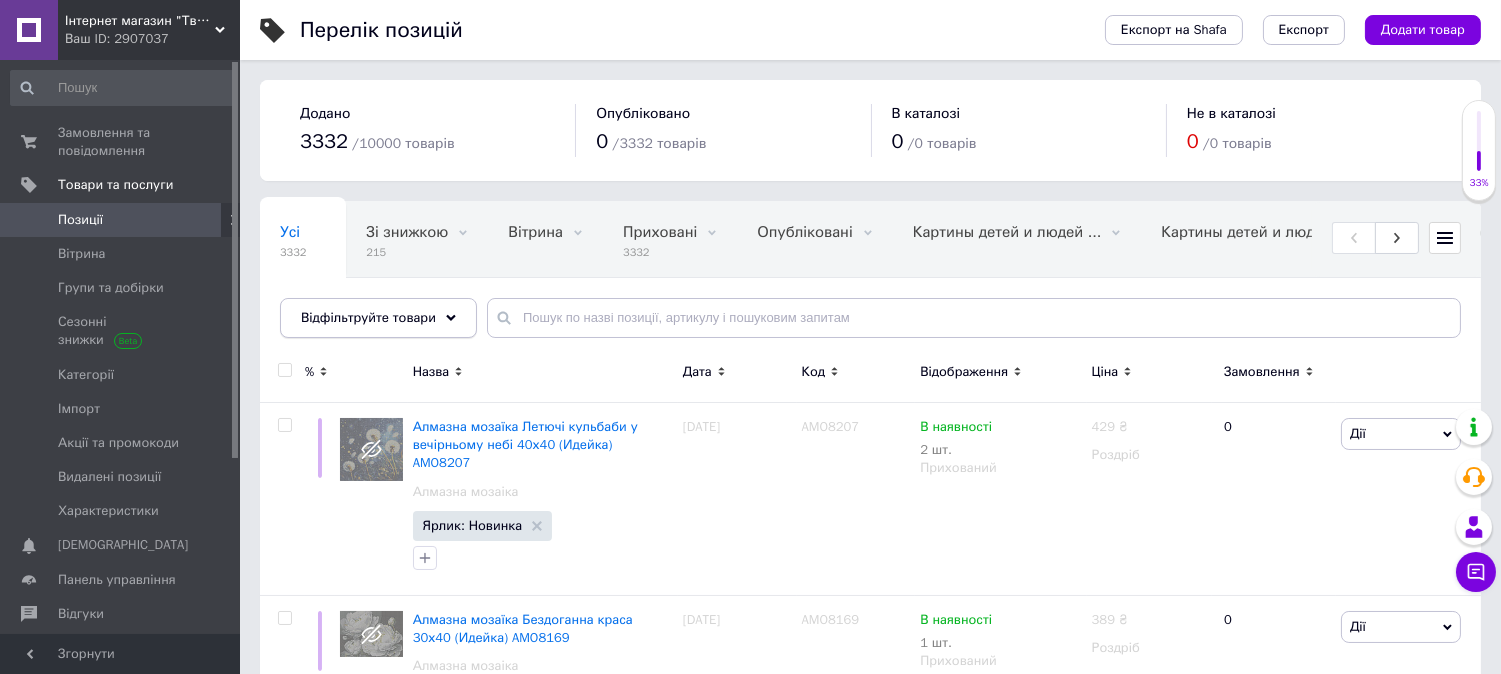 click on "Відфільтруйте товари" at bounding box center [368, 317] 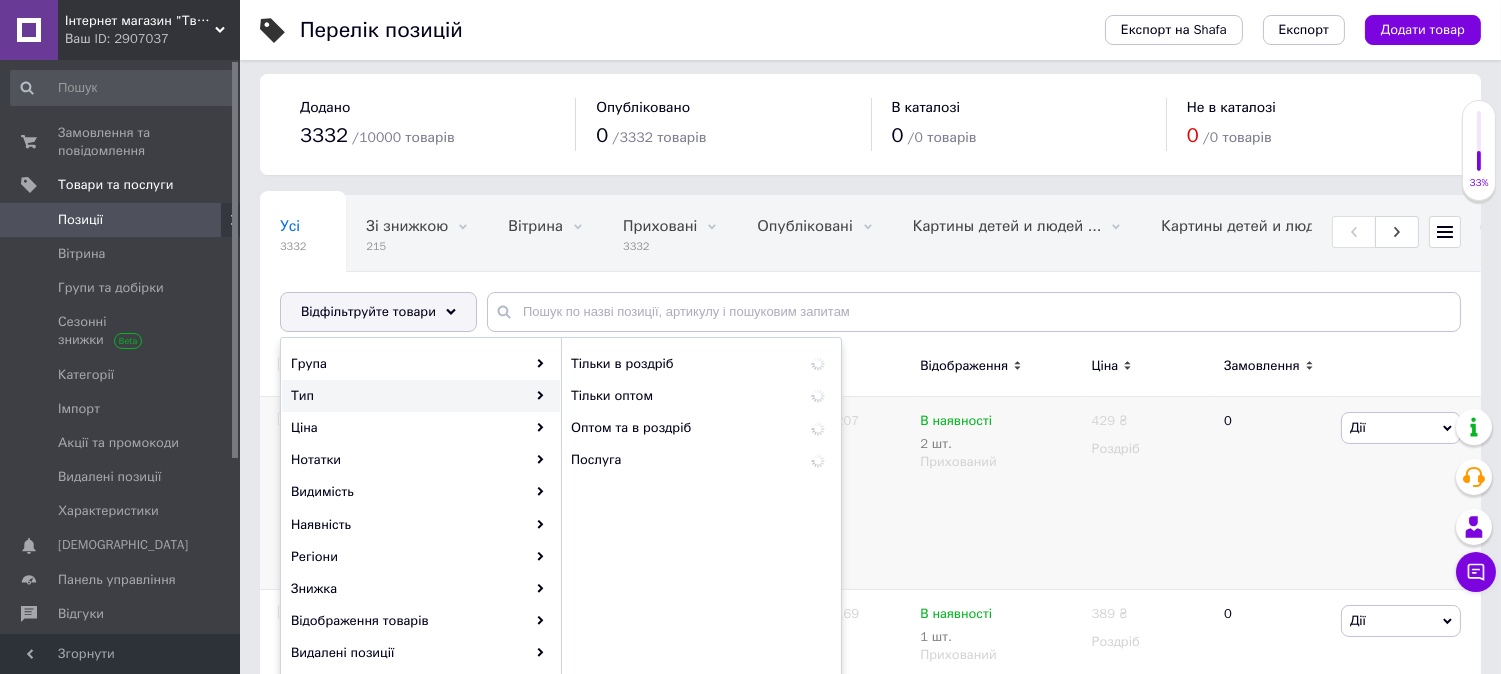 scroll, scrollTop: 222, scrollLeft: 0, axis: vertical 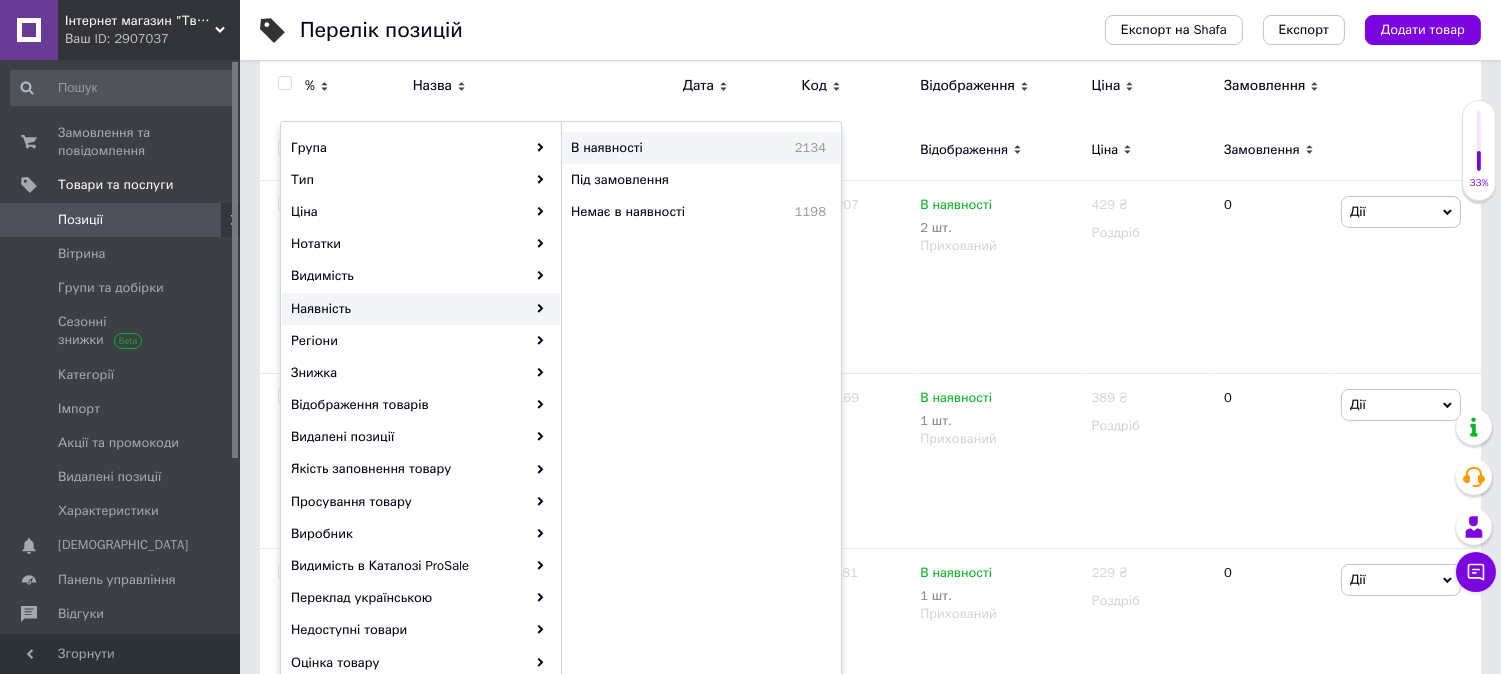 click on "В наявності" at bounding box center [652, 148] 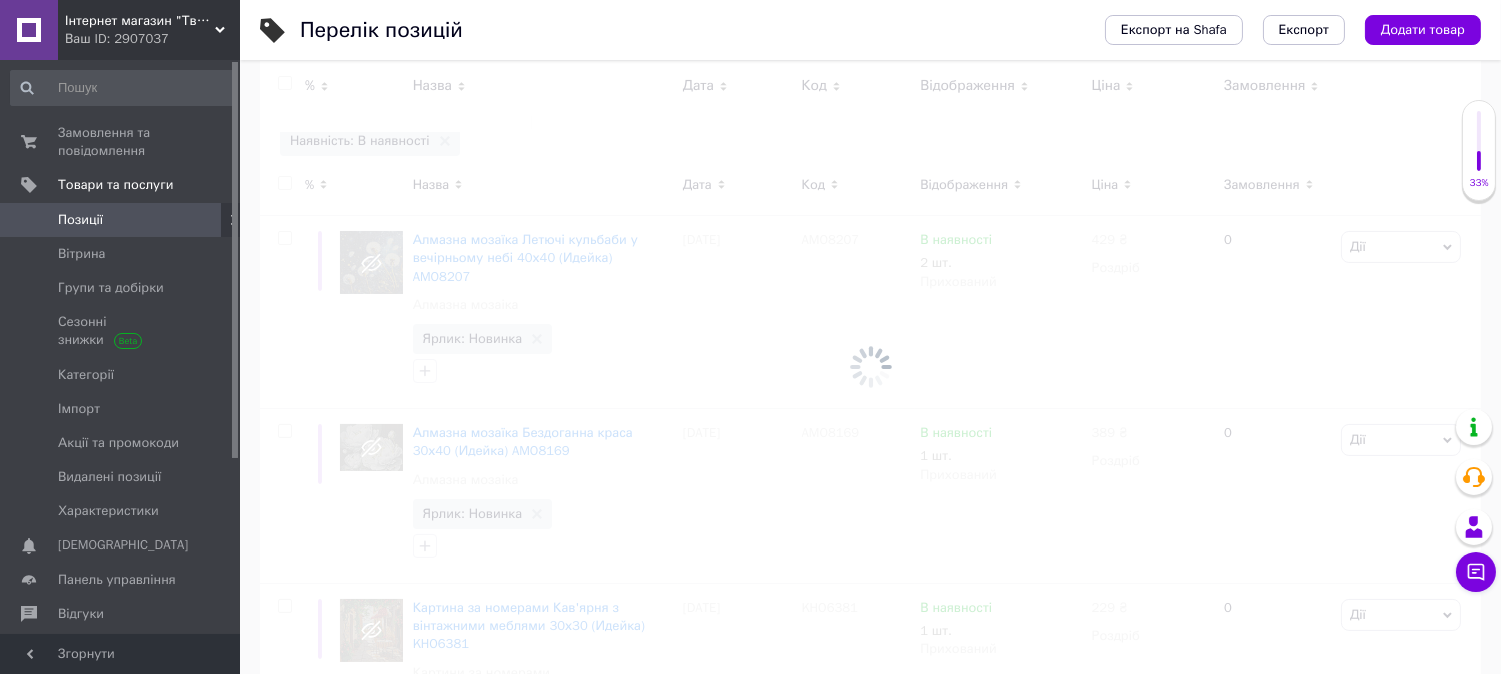 scroll, scrollTop: 0, scrollLeft: 1542, axis: horizontal 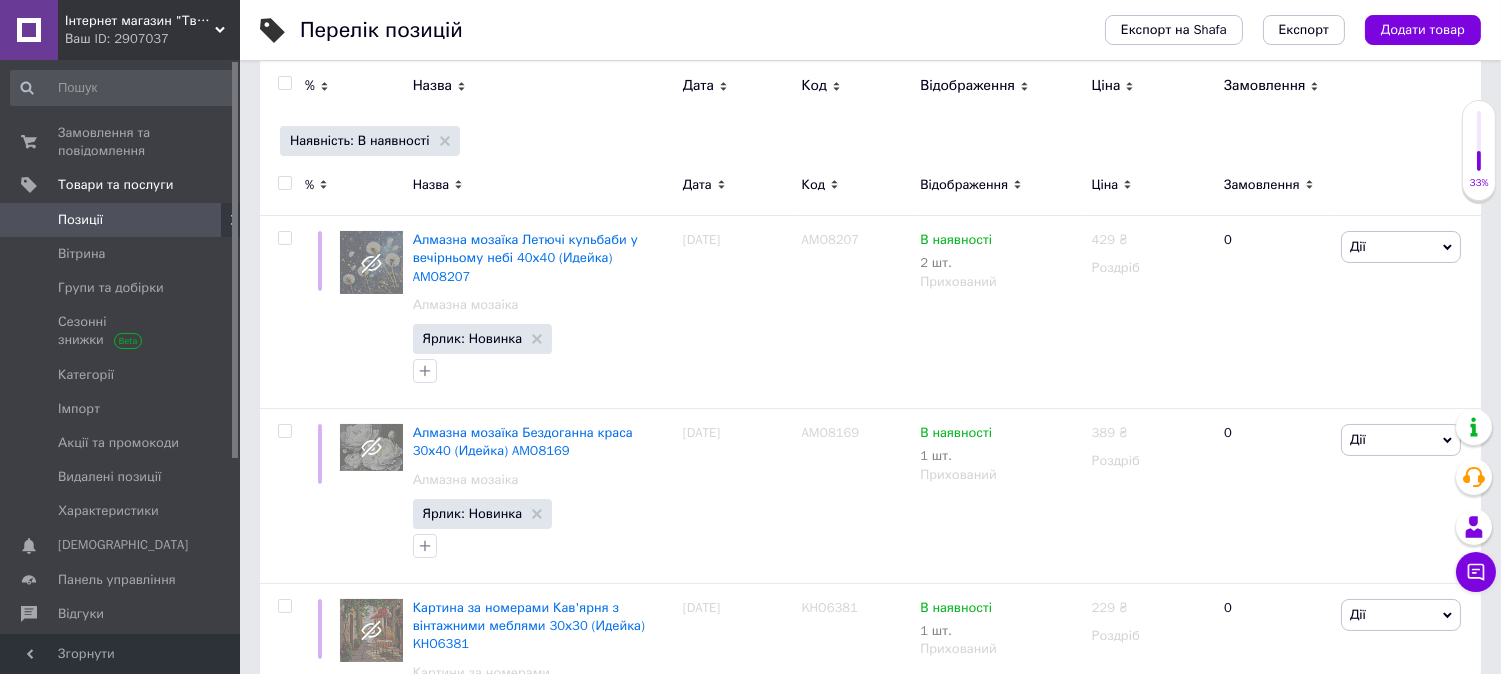 click 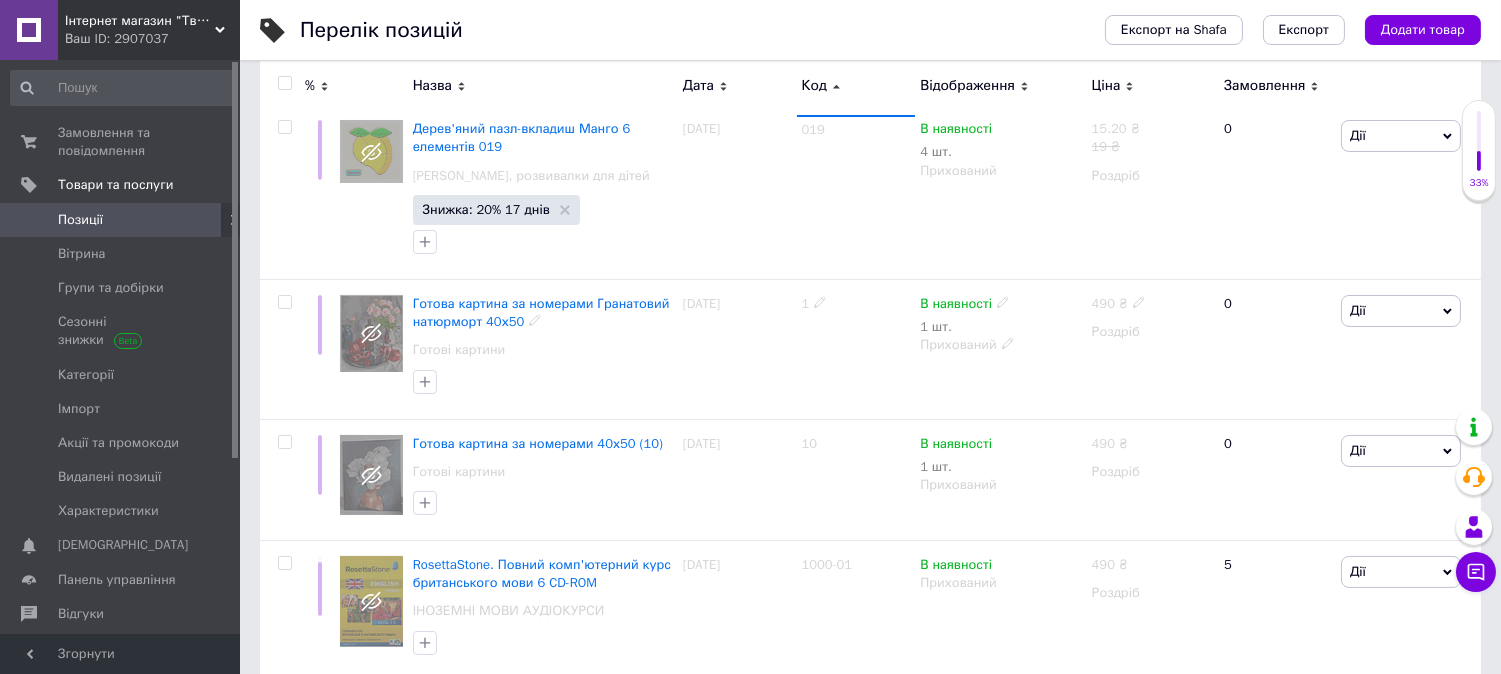 scroll, scrollTop: 0, scrollLeft: 0, axis: both 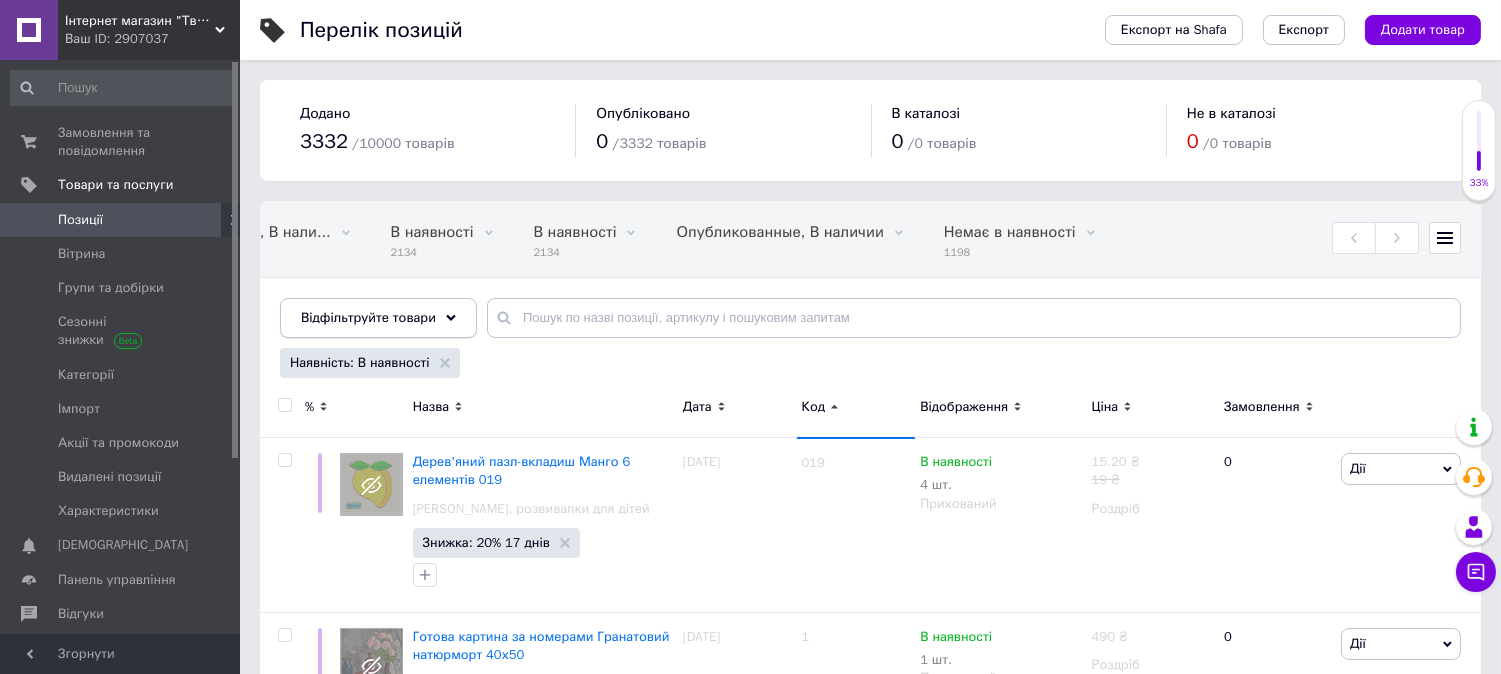 click on "Відфільтруйте товари" at bounding box center [368, 317] 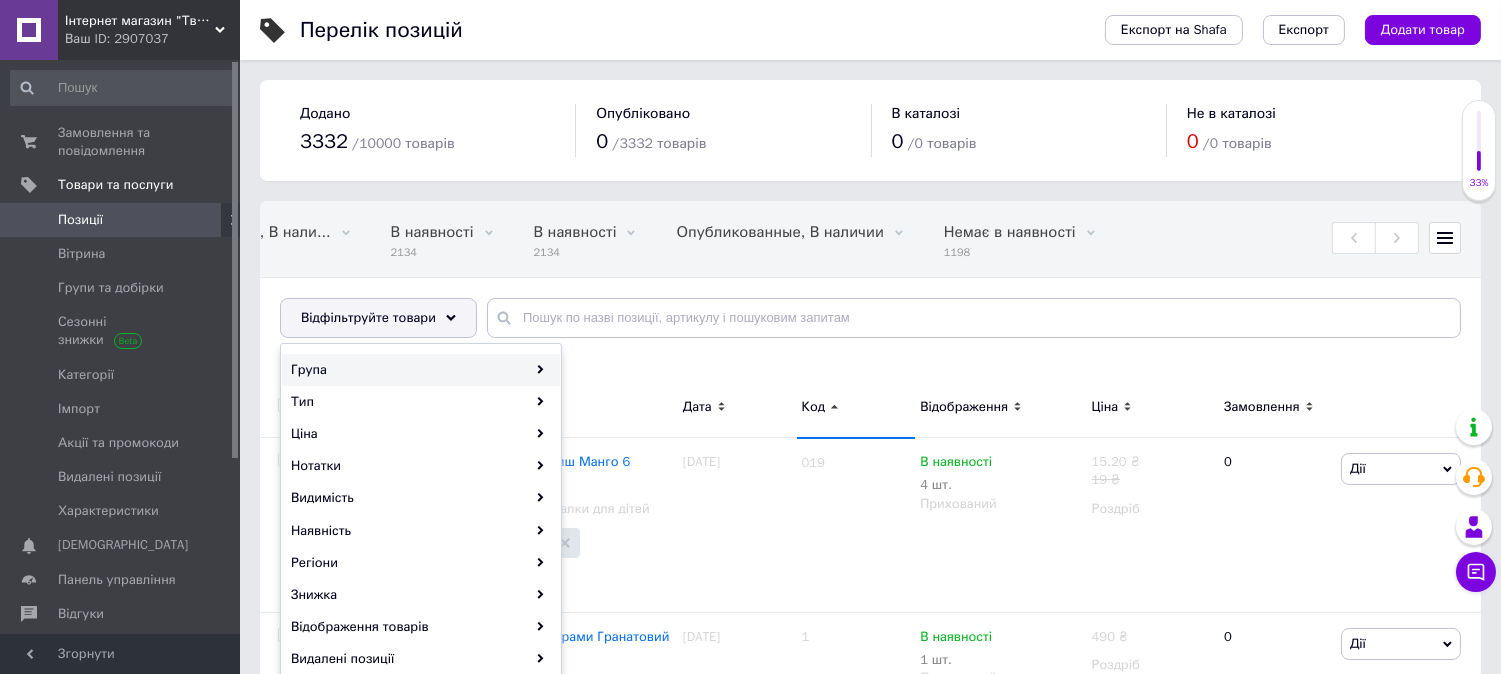 click on "Група" at bounding box center [421, 370] 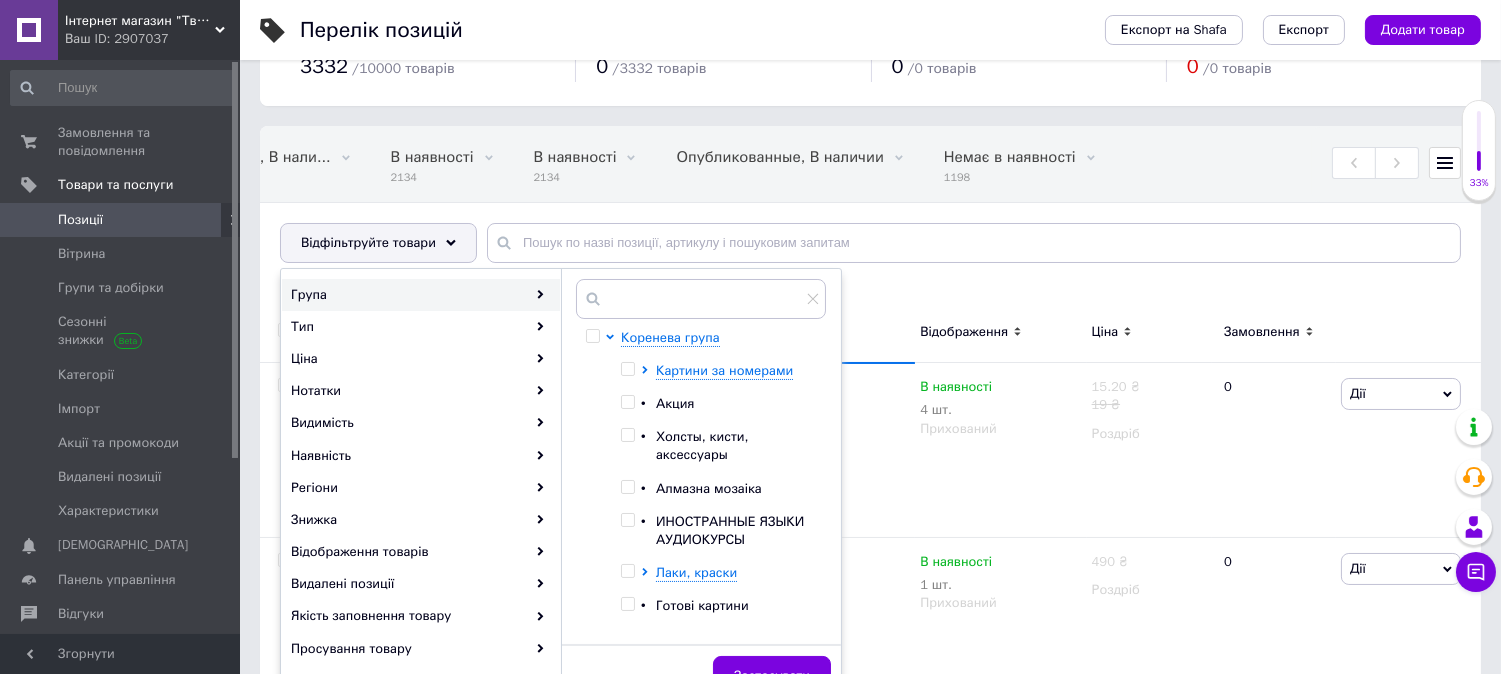 scroll, scrollTop: 111, scrollLeft: 0, axis: vertical 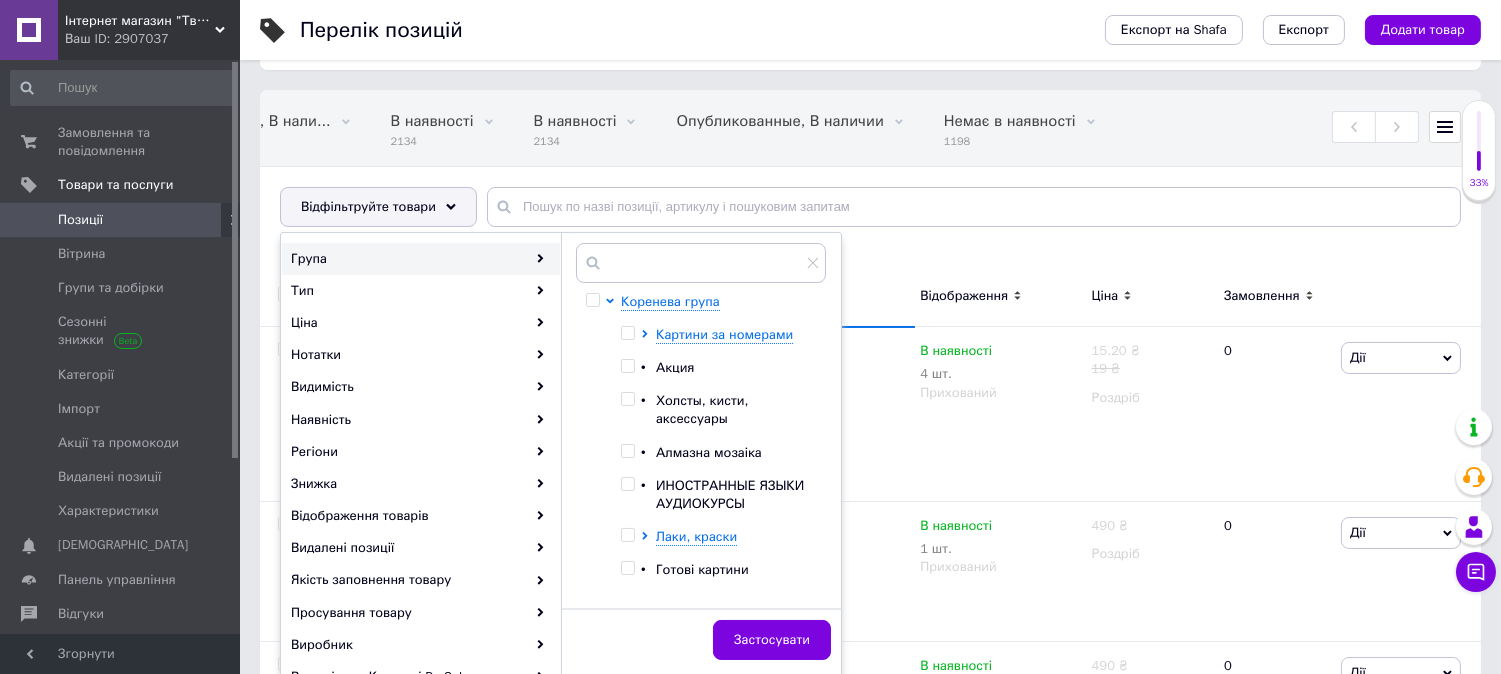 click at bounding box center (627, 451) 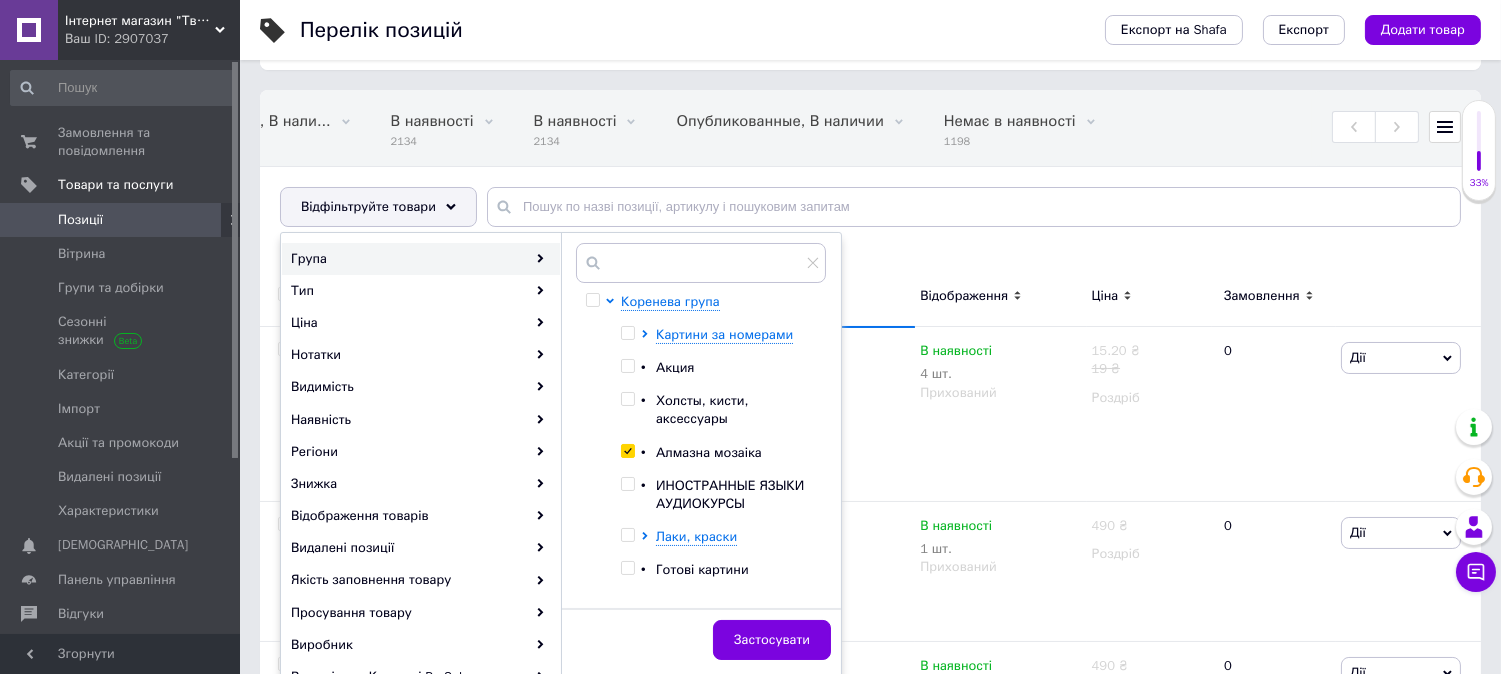 checkbox on "true" 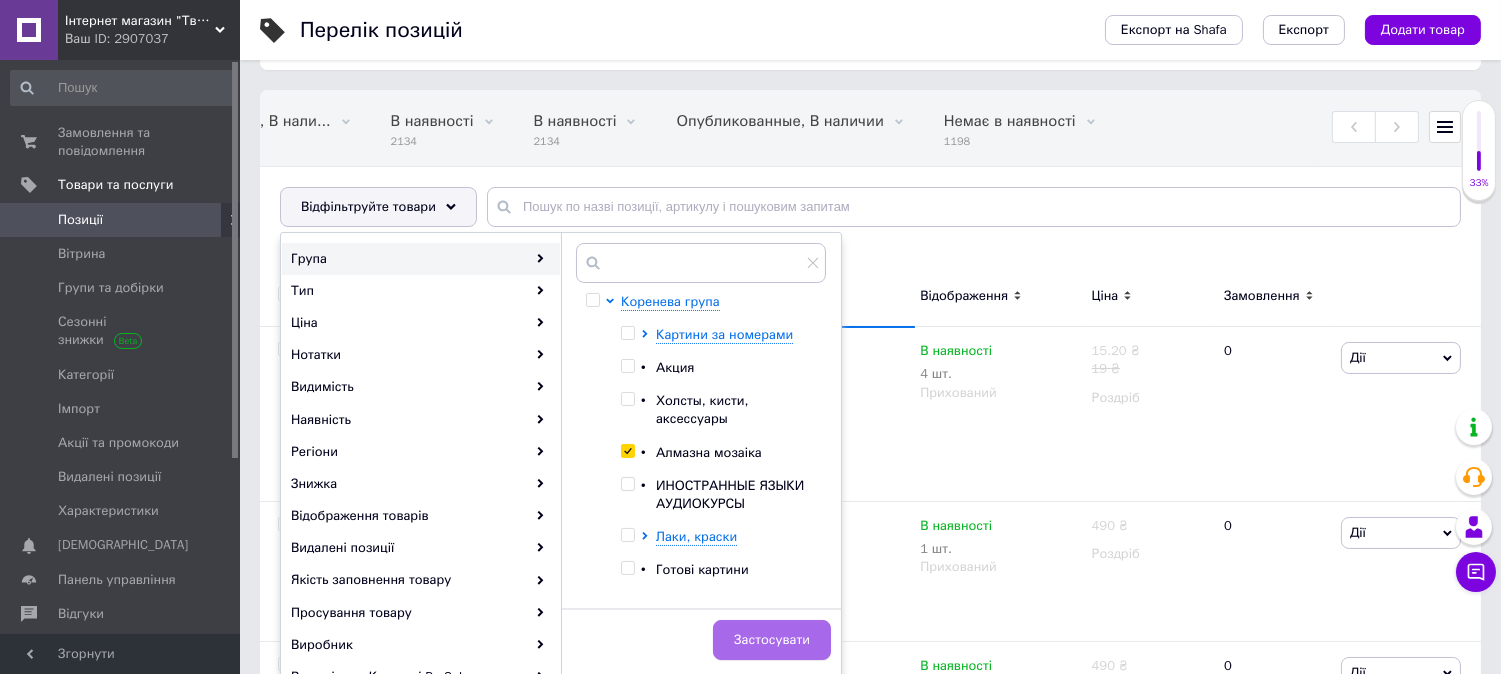 click on "Застосувати" at bounding box center [772, 640] 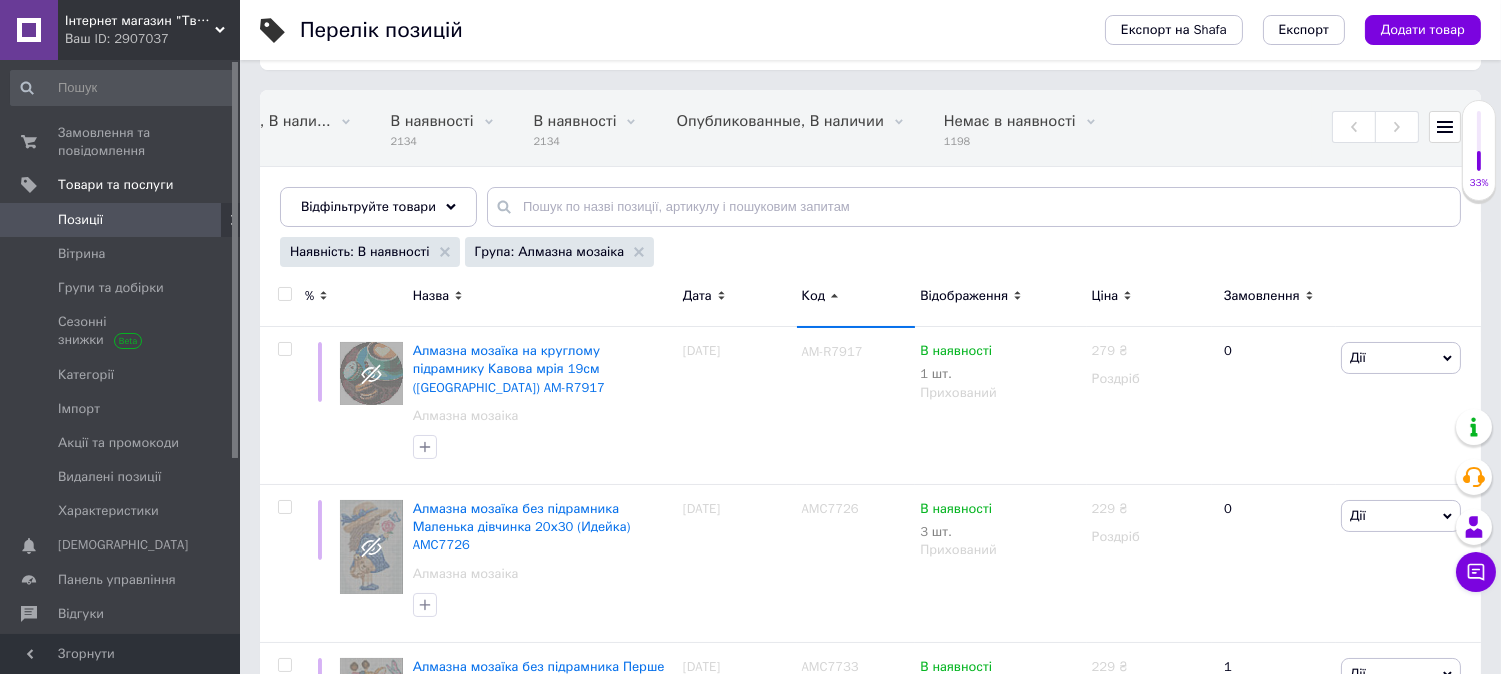 click 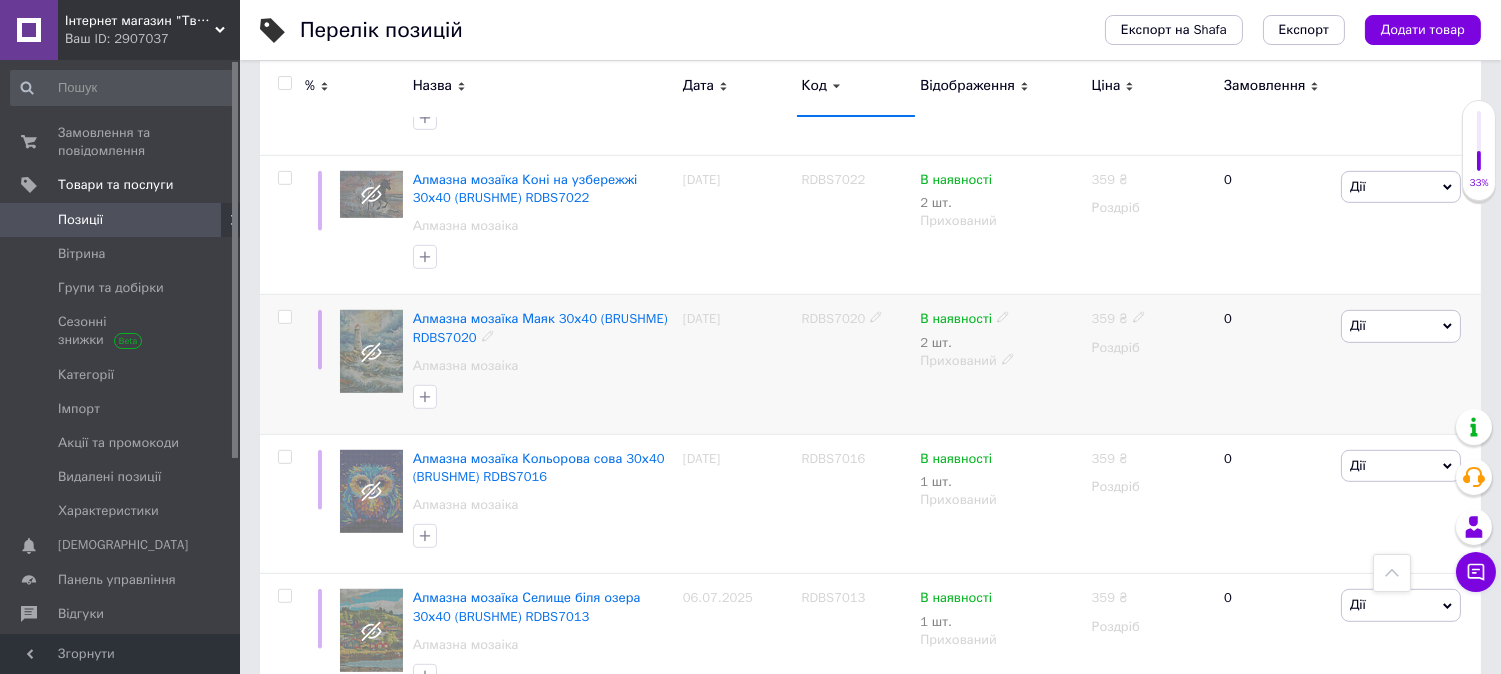 scroll, scrollTop: 2000, scrollLeft: 0, axis: vertical 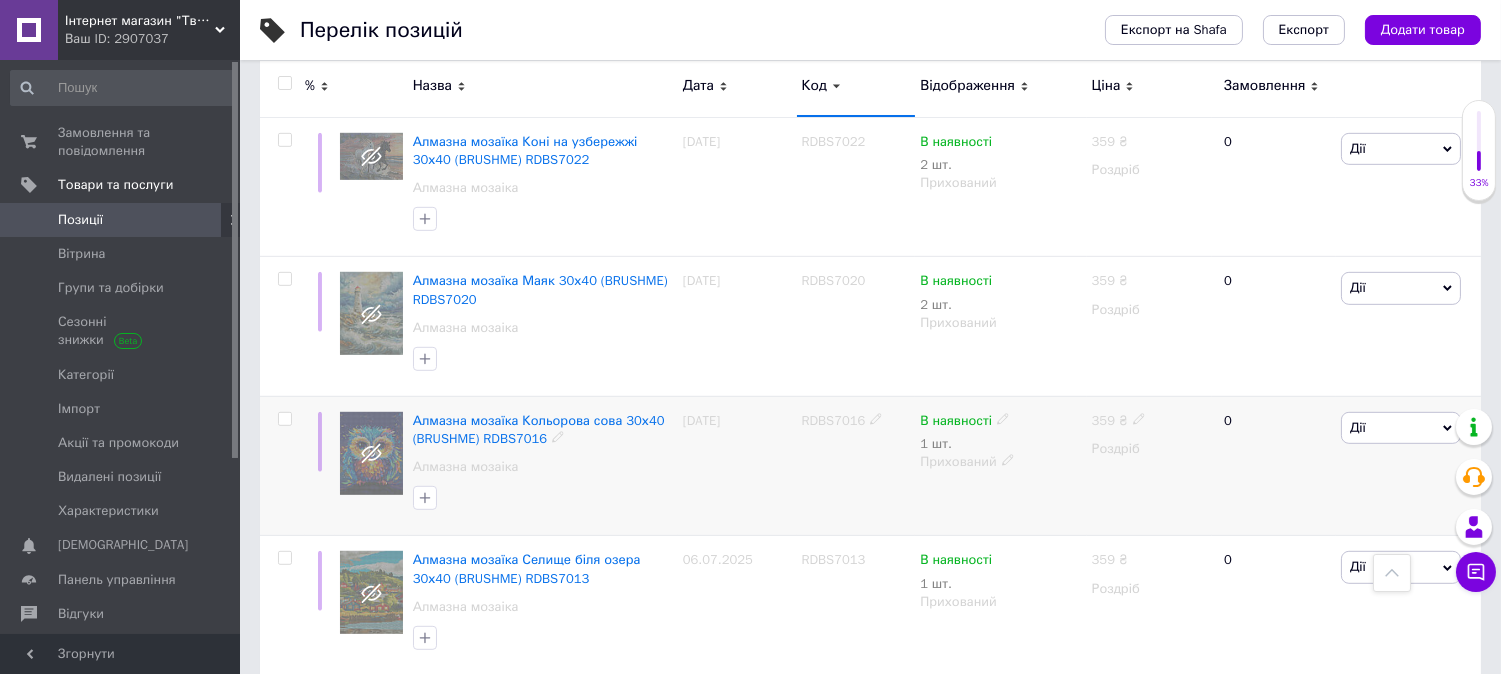 click at bounding box center (371, 453) 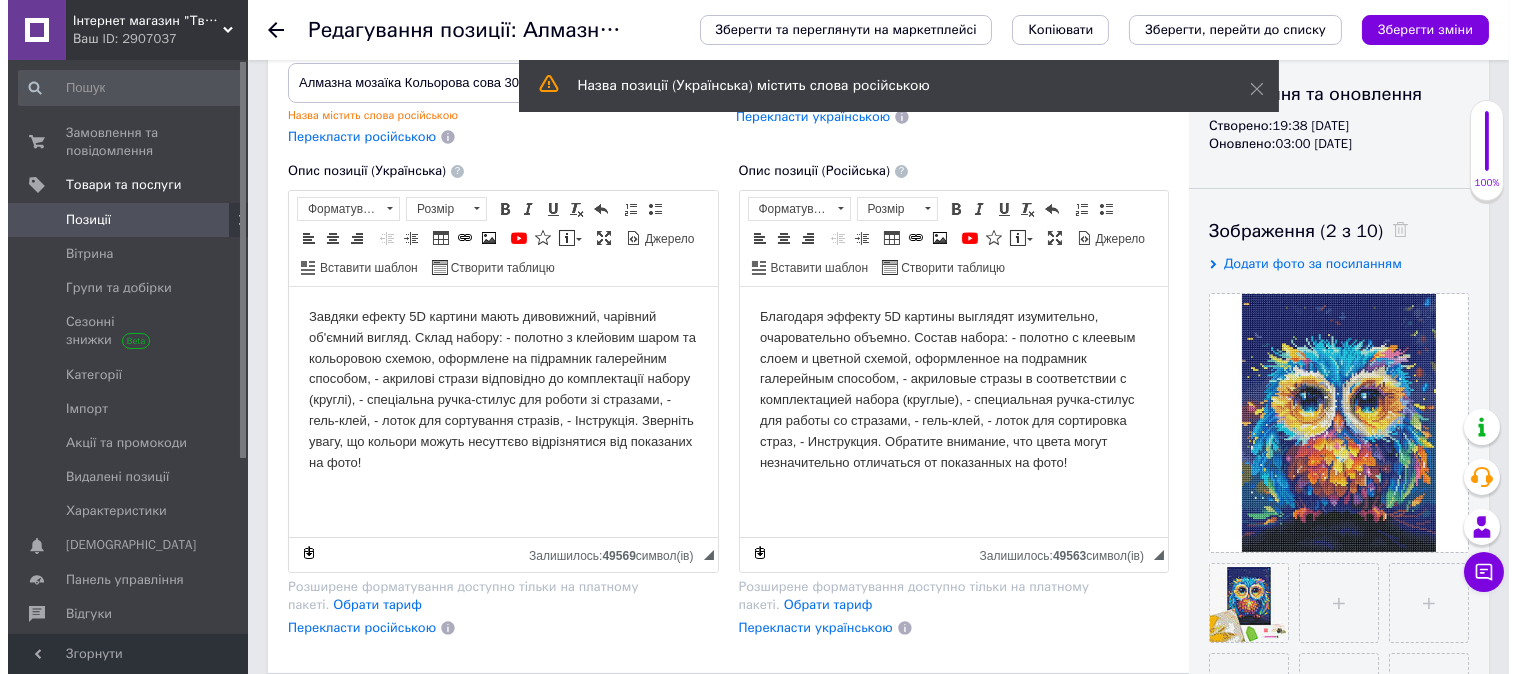 scroll, scrollTop: 222, scrollLeft: 0, axis: vertical 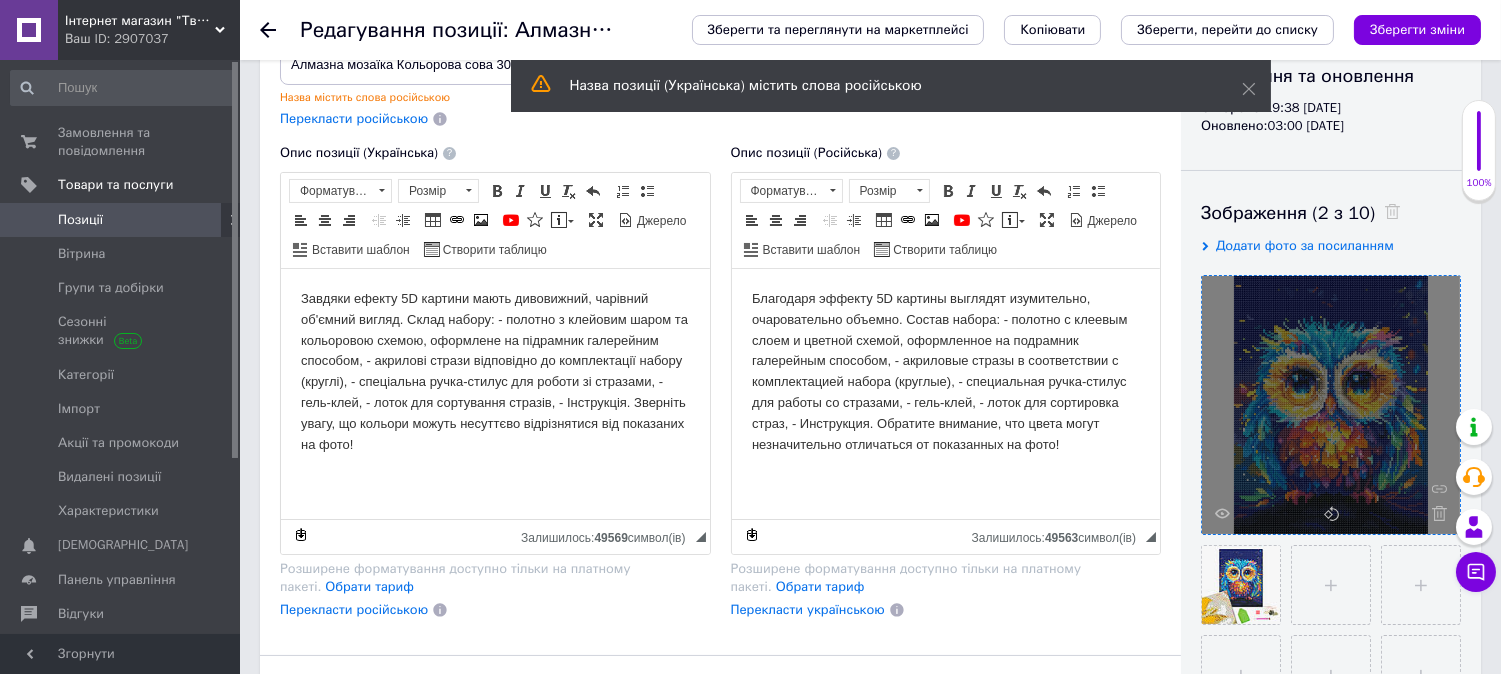 click at bounding box center [1331, 405] 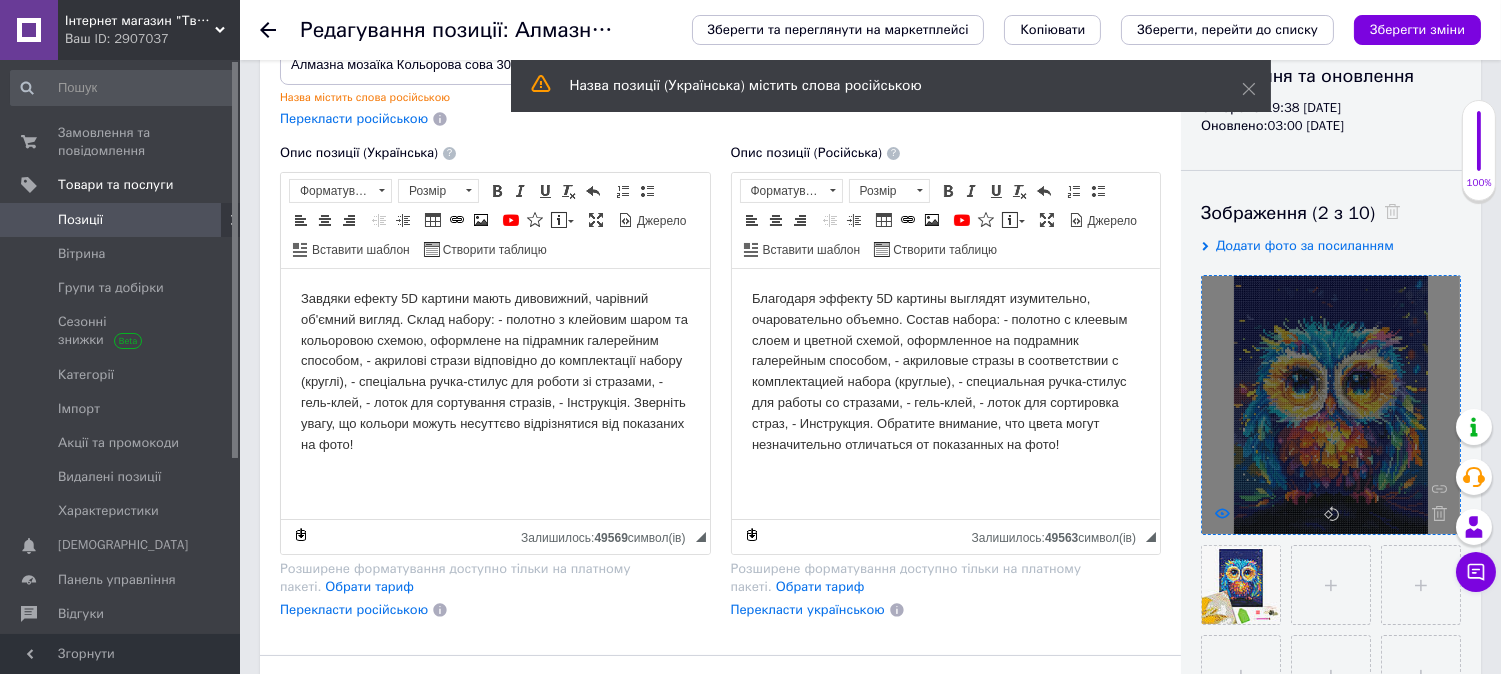 click 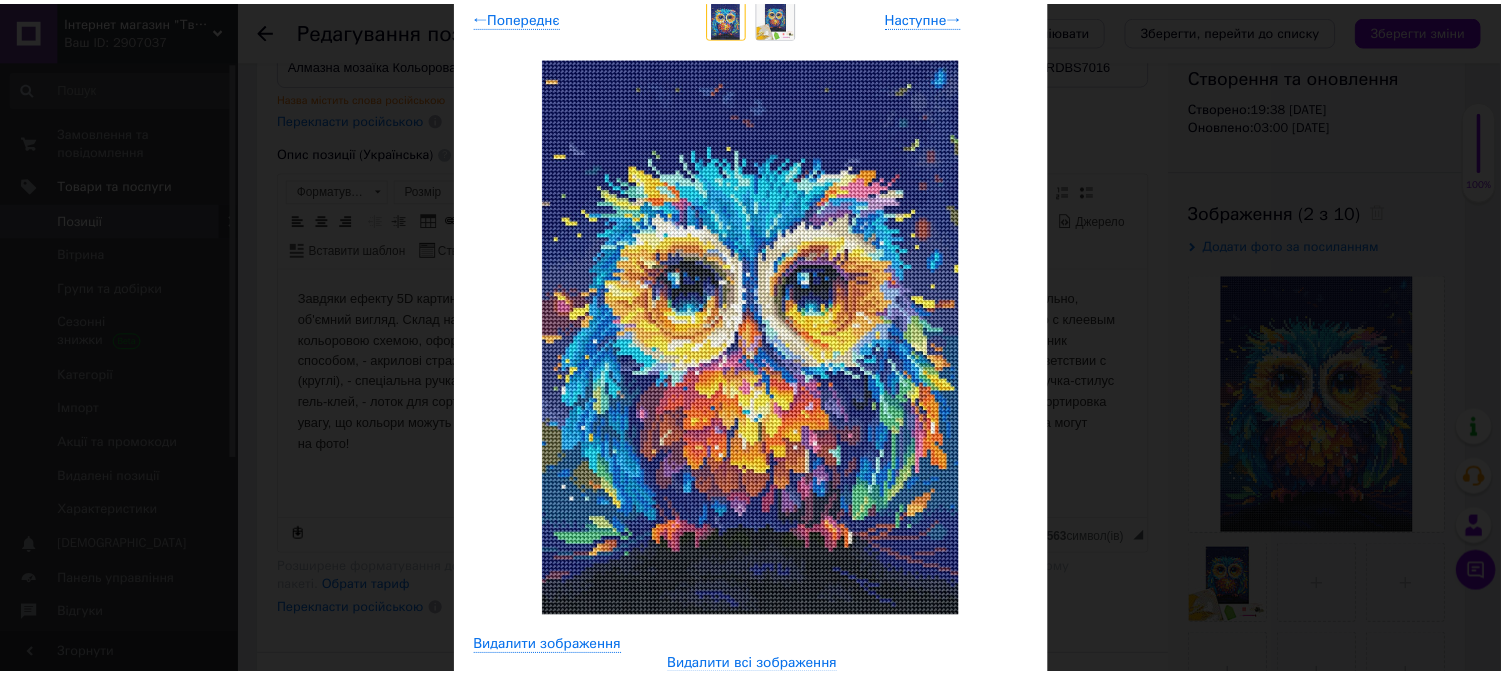 scroll, scrollTop: 111, scrollLeft: 0, axis: vertical 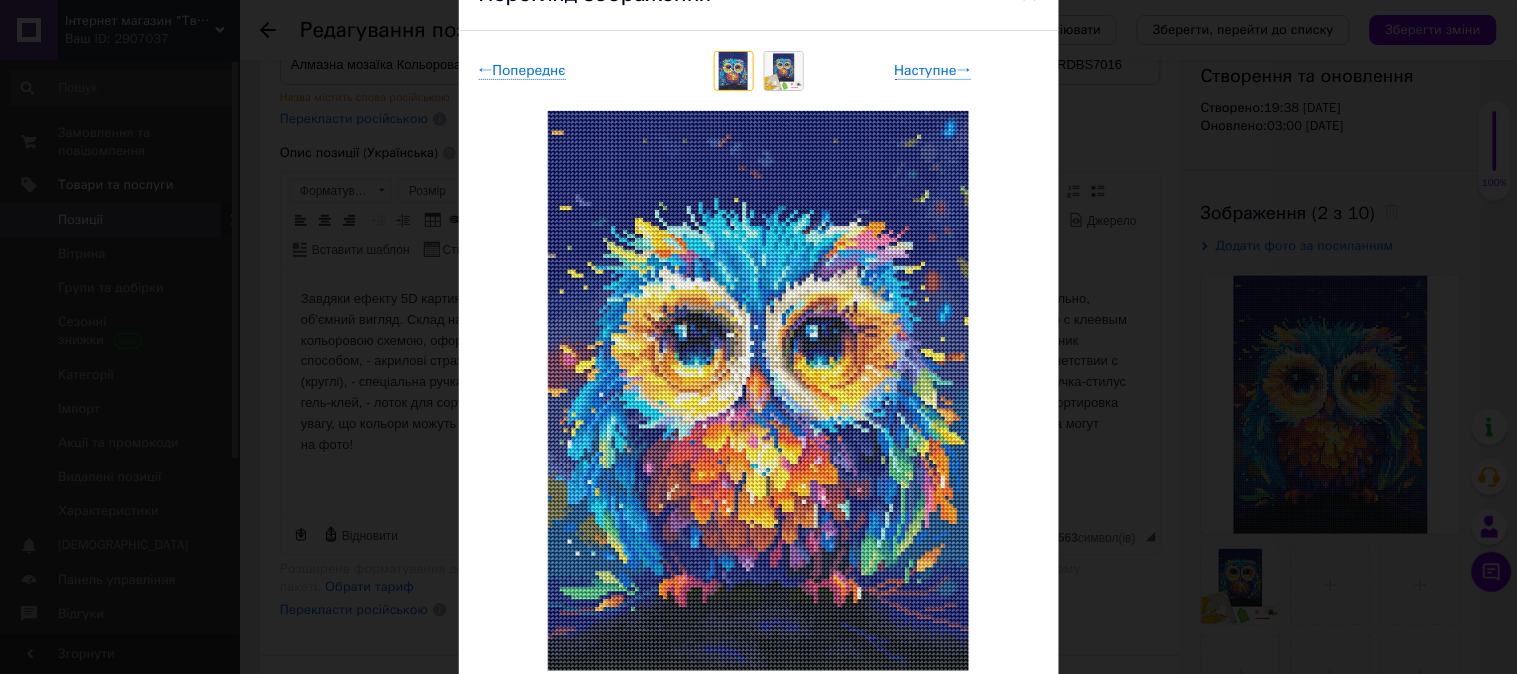 click on "× Перегляд зображення ← Попереднє Наступне → Видалити зображення Видалити всі зображення" at bounding box center [758, 337] 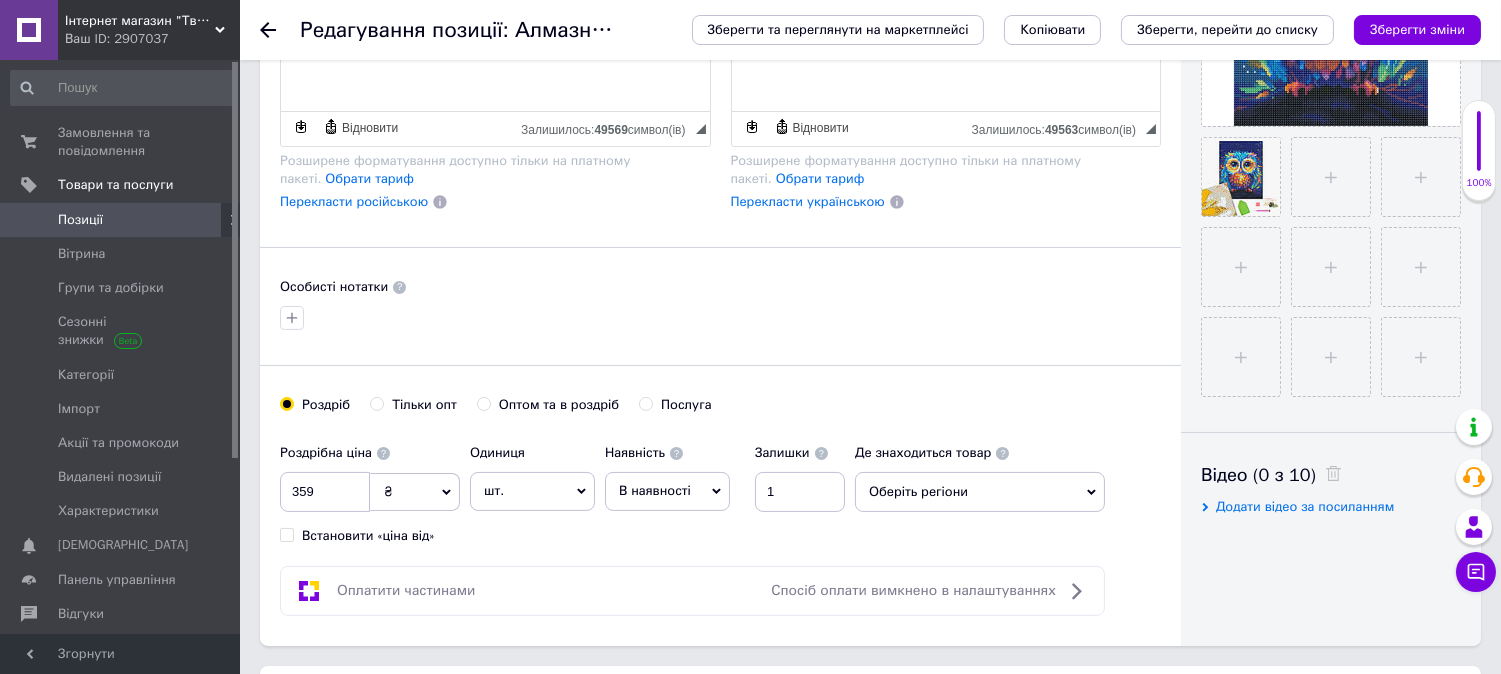 scroll, scrollTop: 666, scrollLeft: 0, axis: vertical 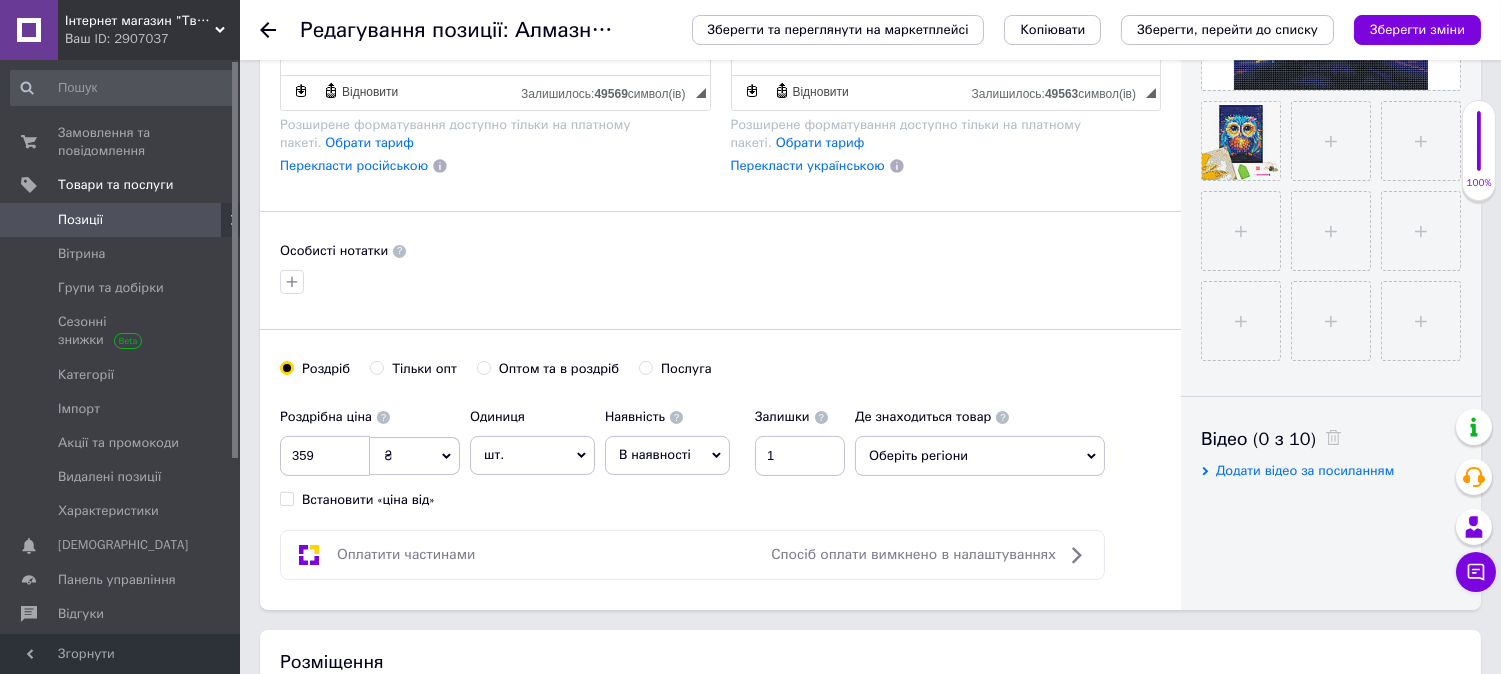 click on "В наявності" at bounding box center (667, 455) 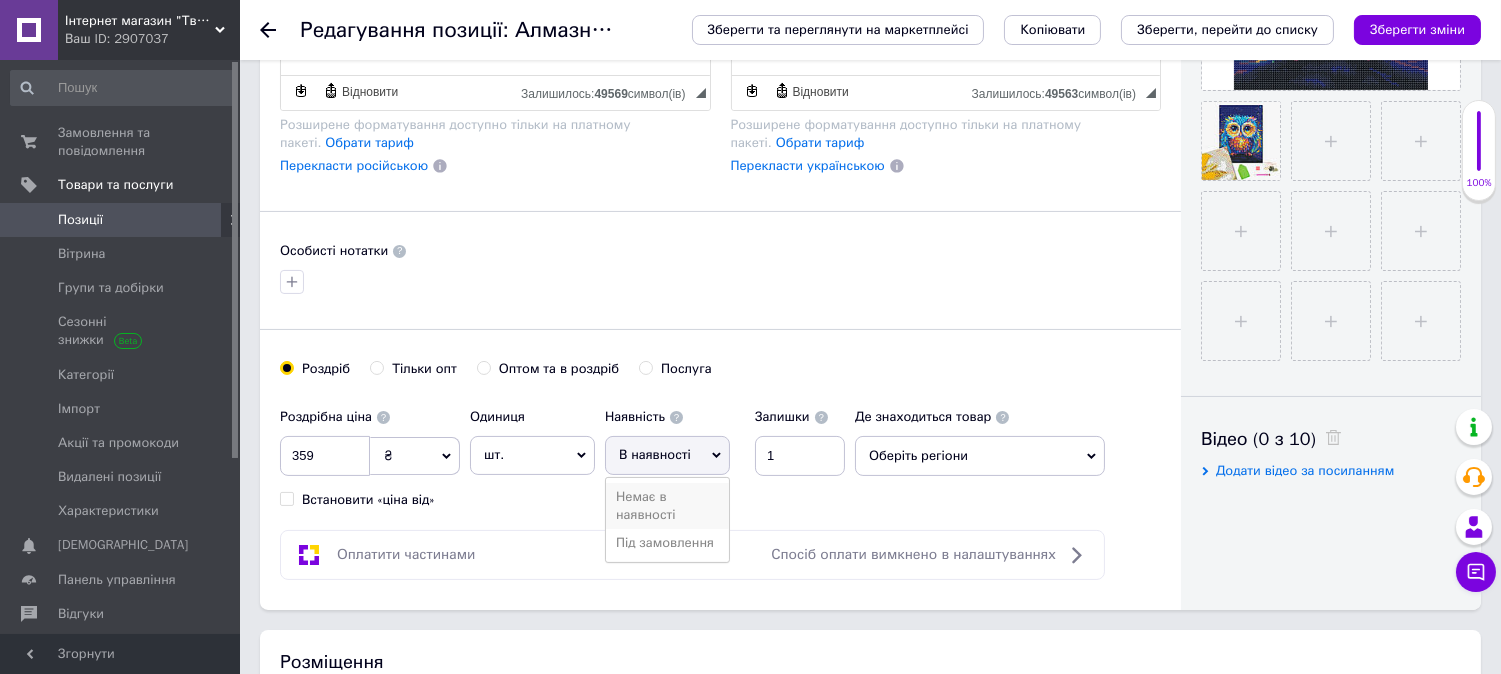 click on "Немає в наявності" at bounding box center (667, 506) 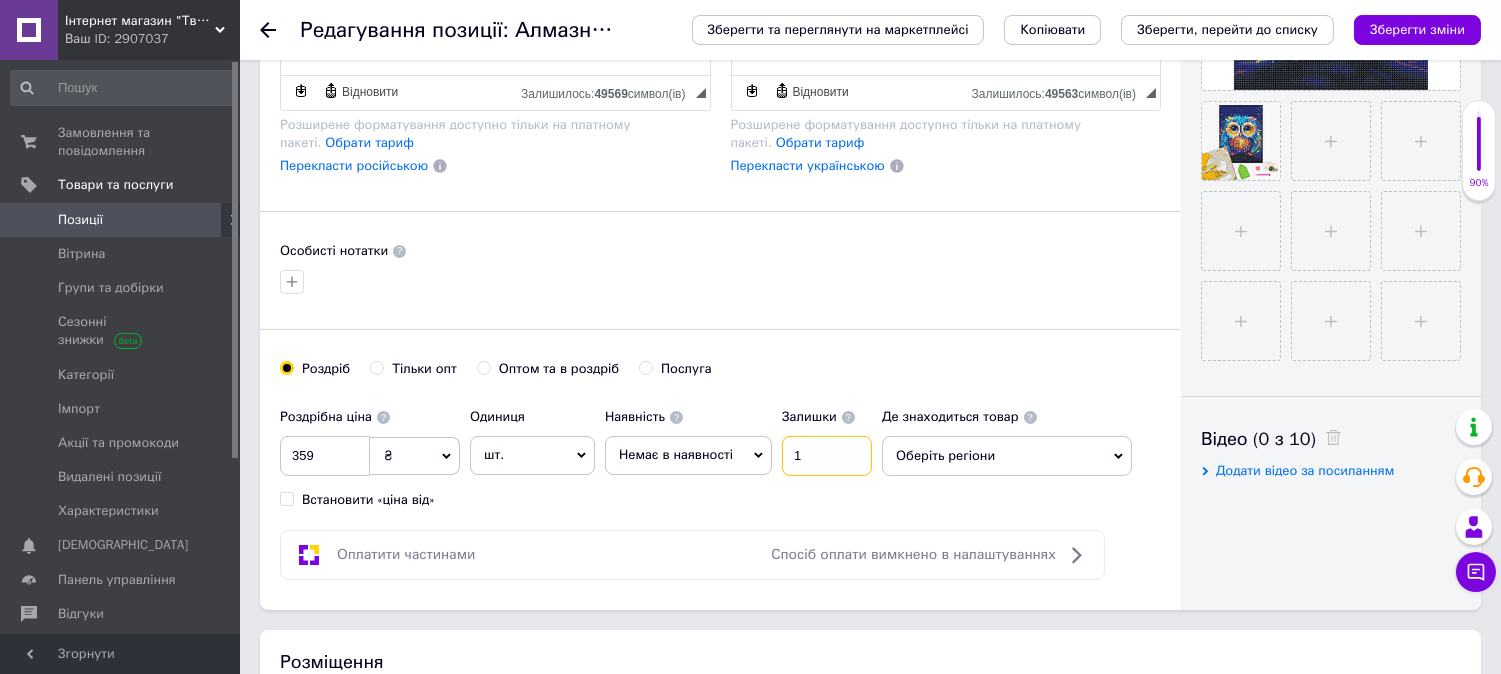 click on "1" at bounding box center (827, 456) 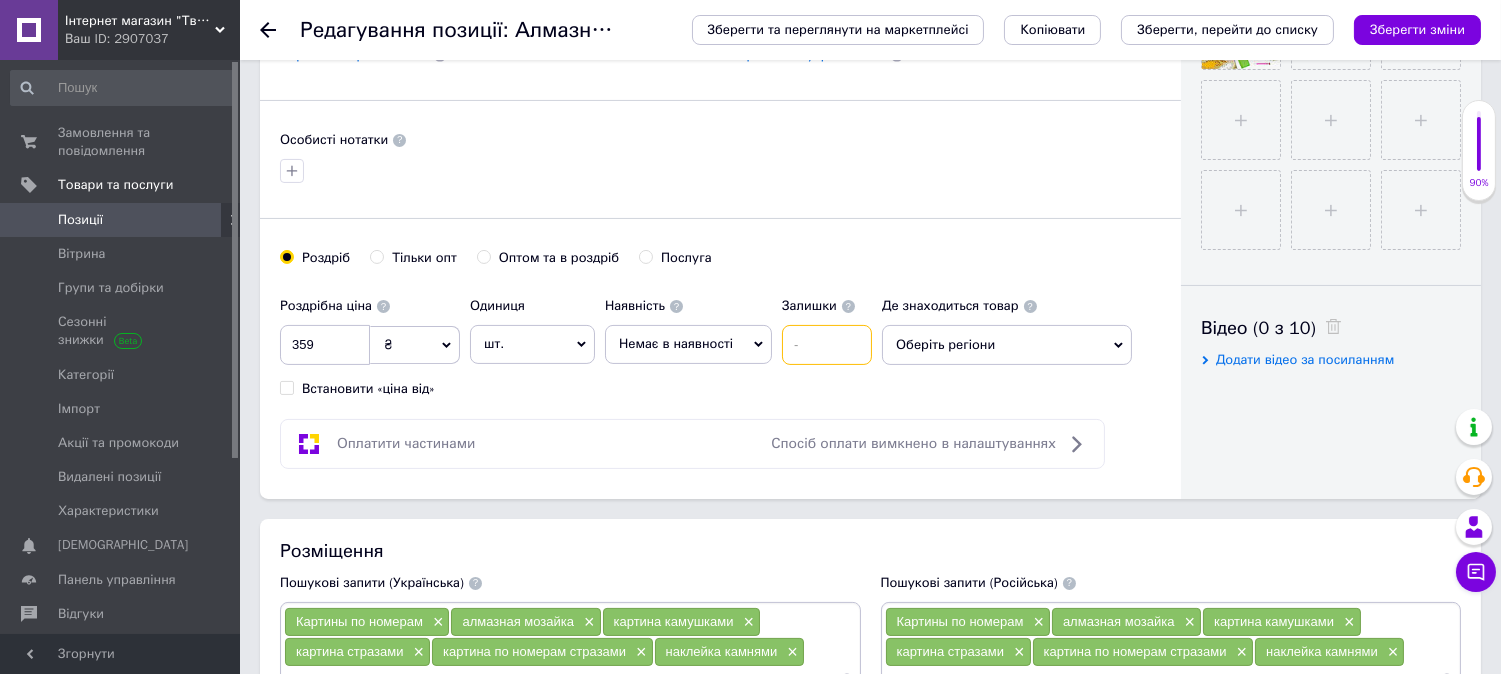 scroll, scrollTop: 1222, scrollLeft: 0, axis: vertical 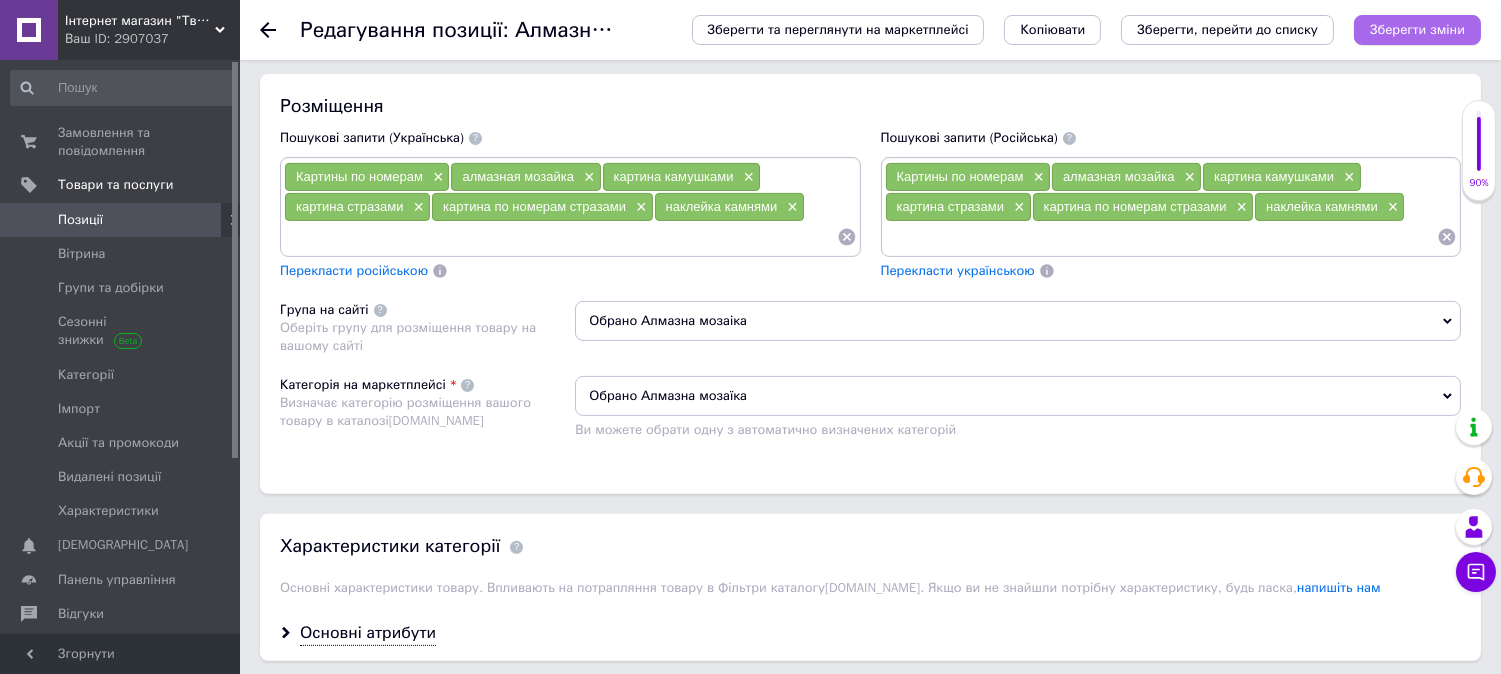 type 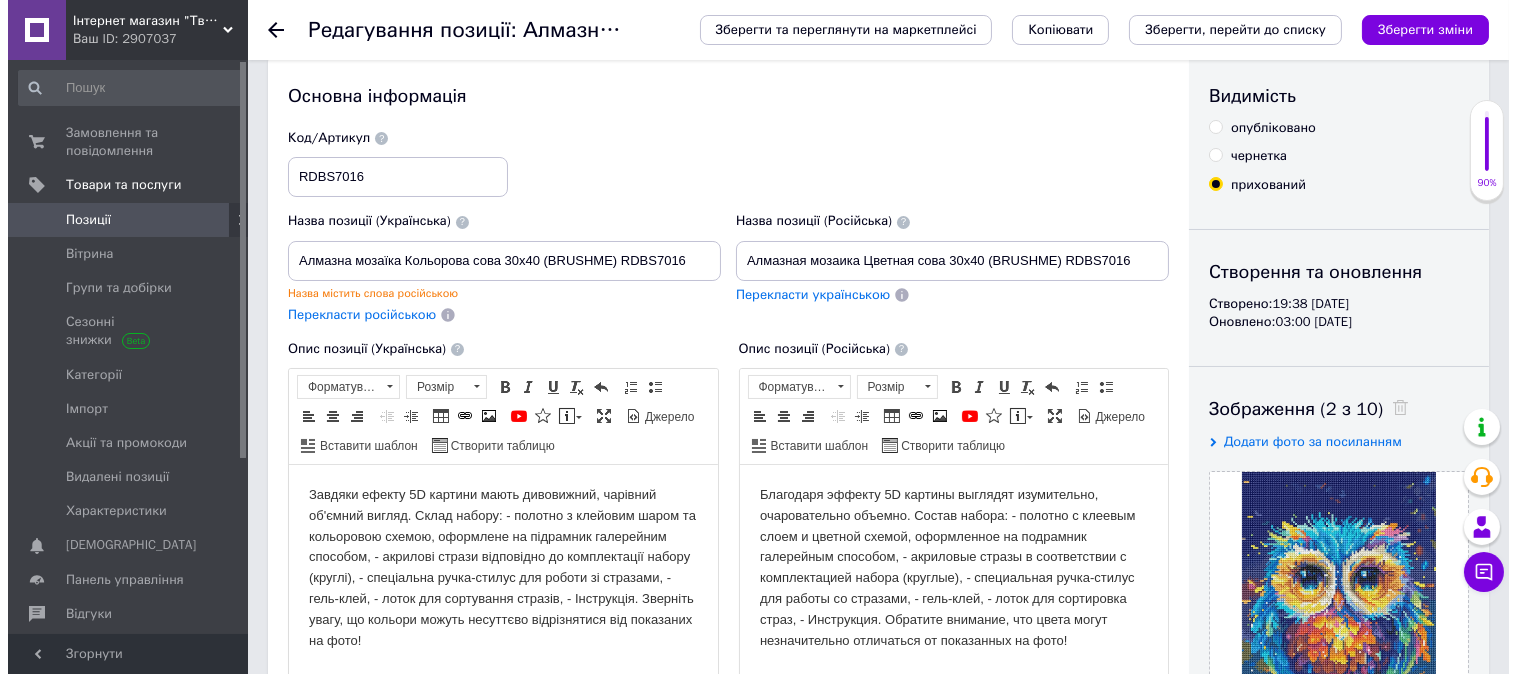 scroll, scrollTop: 0, scrollLeft: 0, axis: both 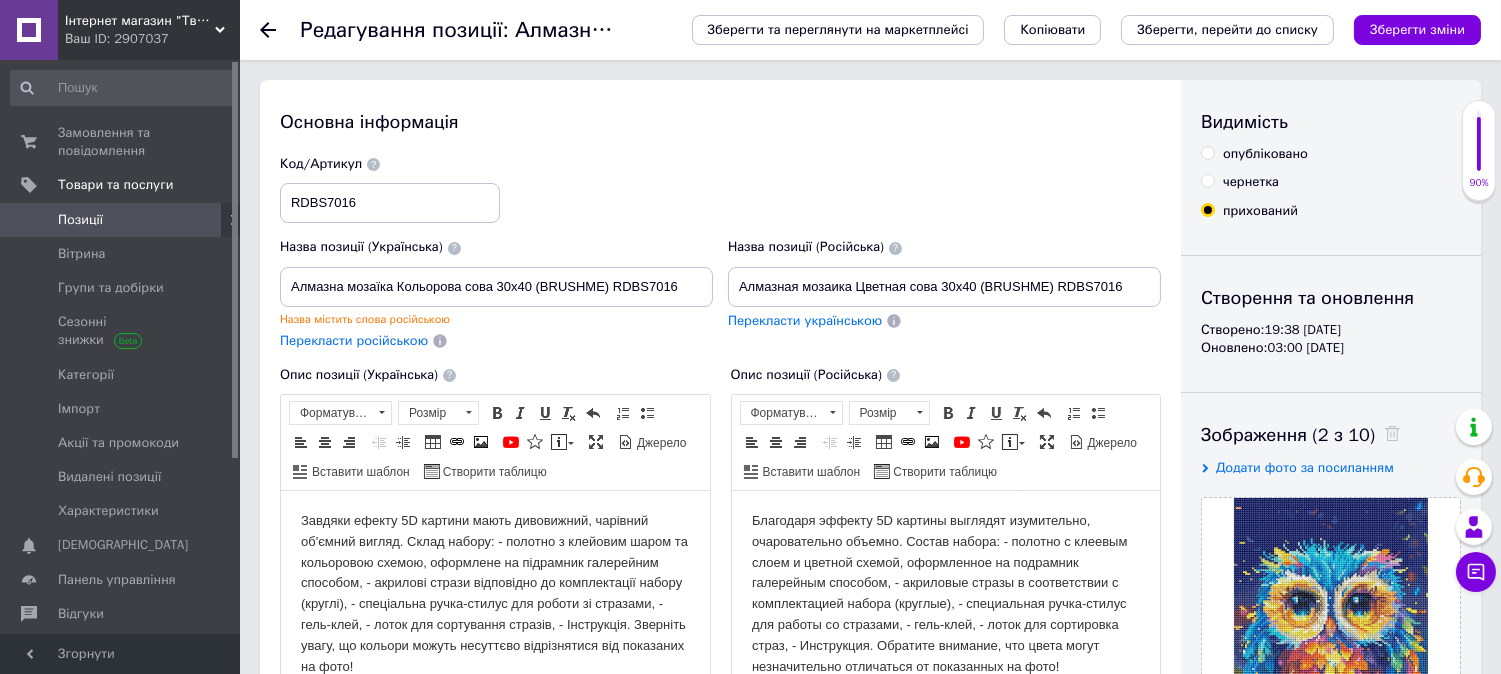click 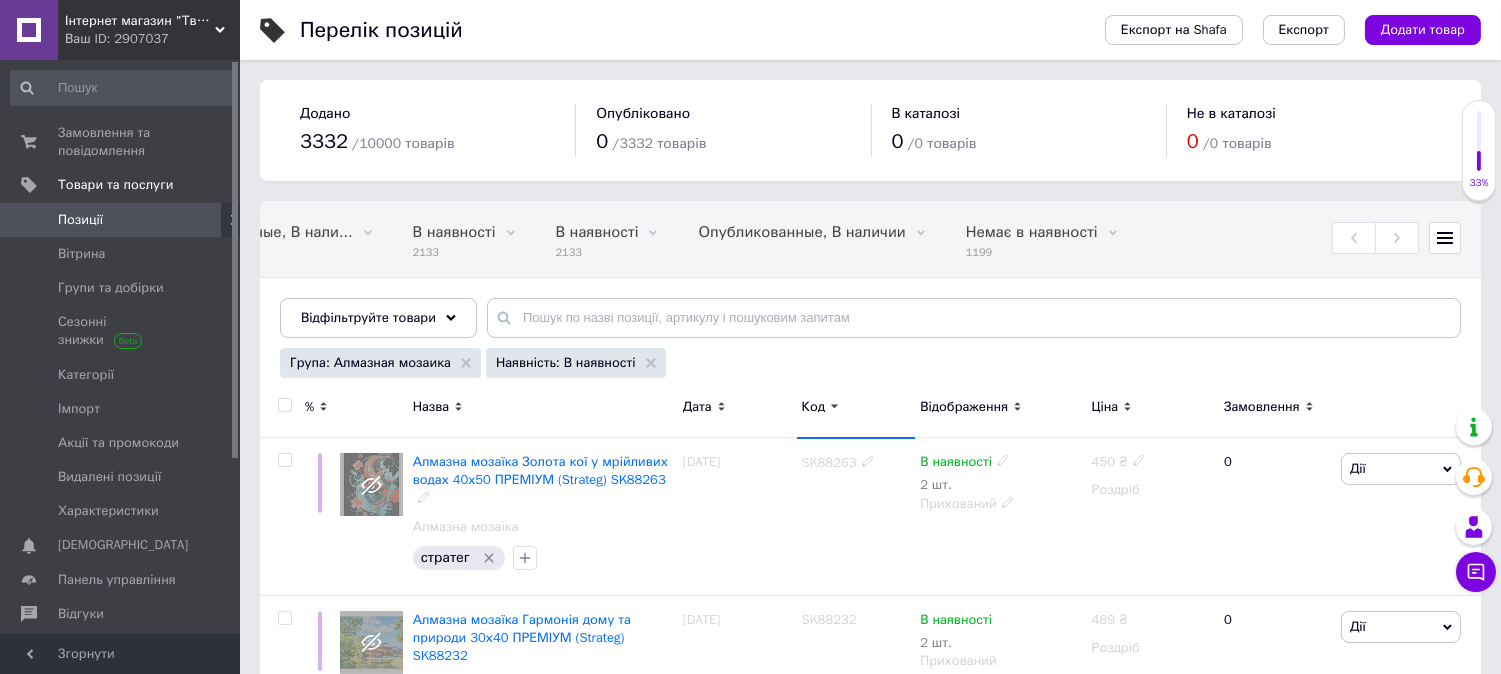 scroll, scrollTop: 0, scrollLeft: 1542, axis: horizontal 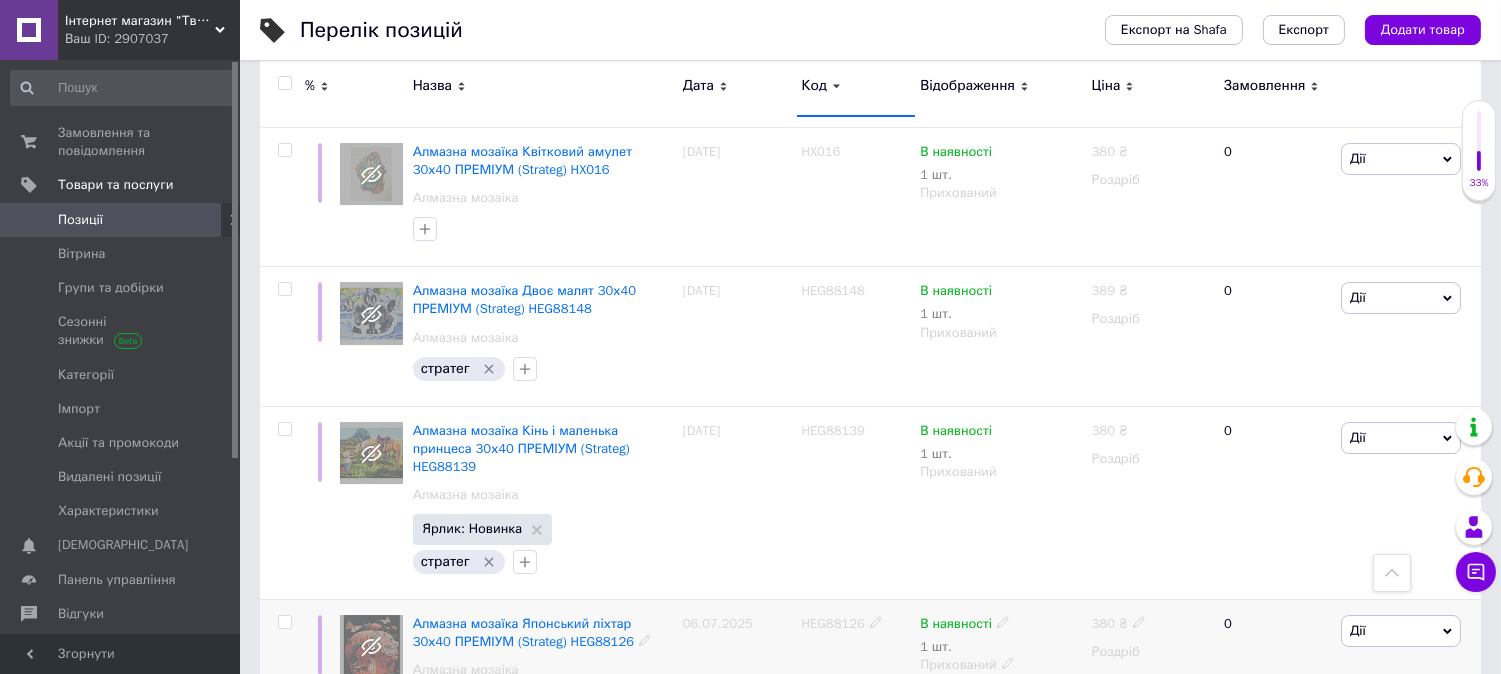 click 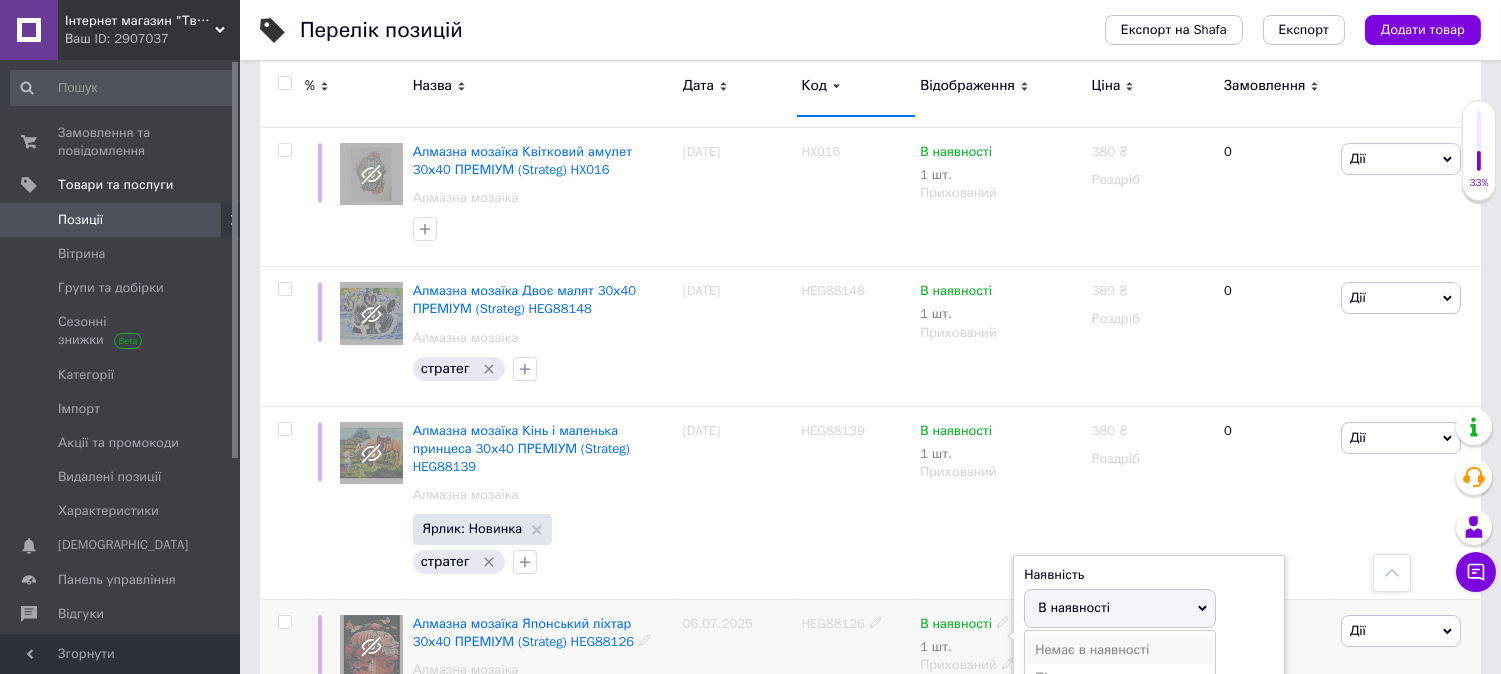 click on "Немає в наявності" at bounding box center (1120, 650) 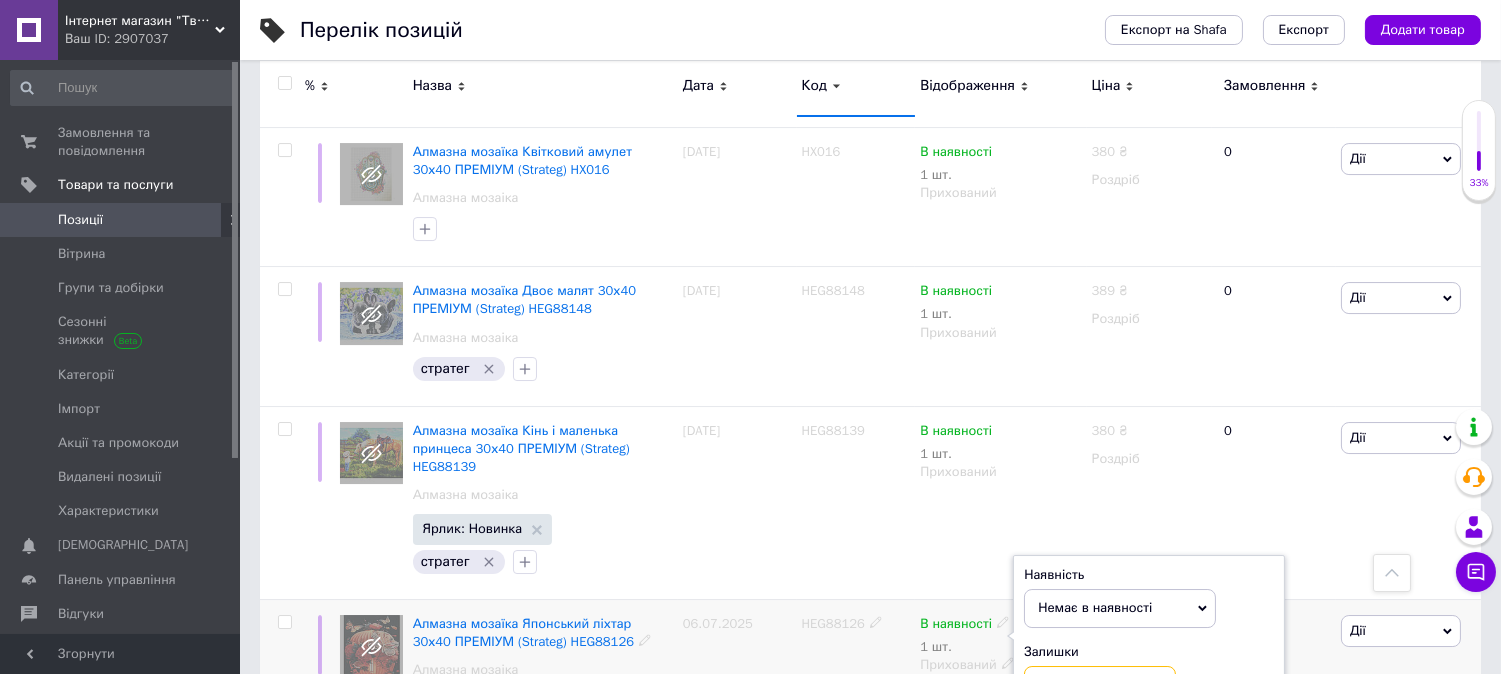 click on "1" at bounding box center (1100, 686) 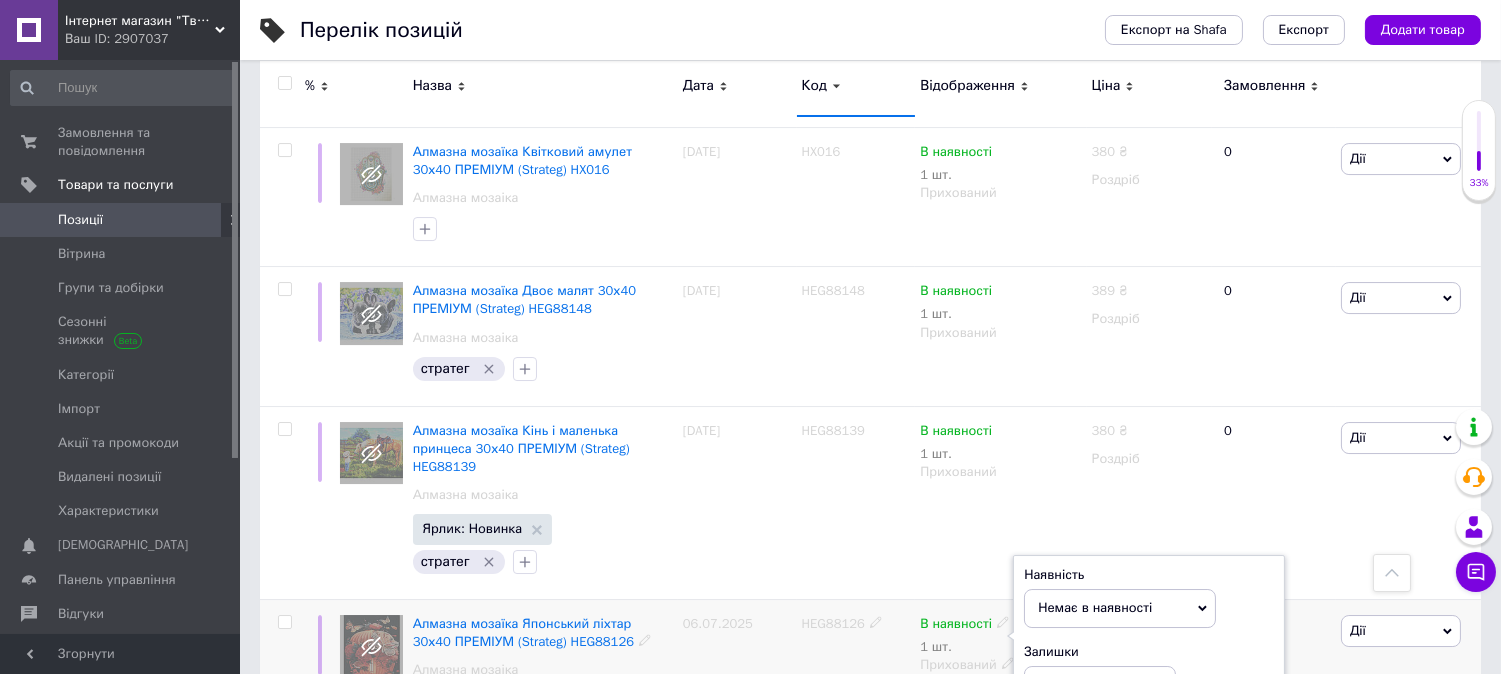click on "06.07.2025" at bounding box center [737, 669] 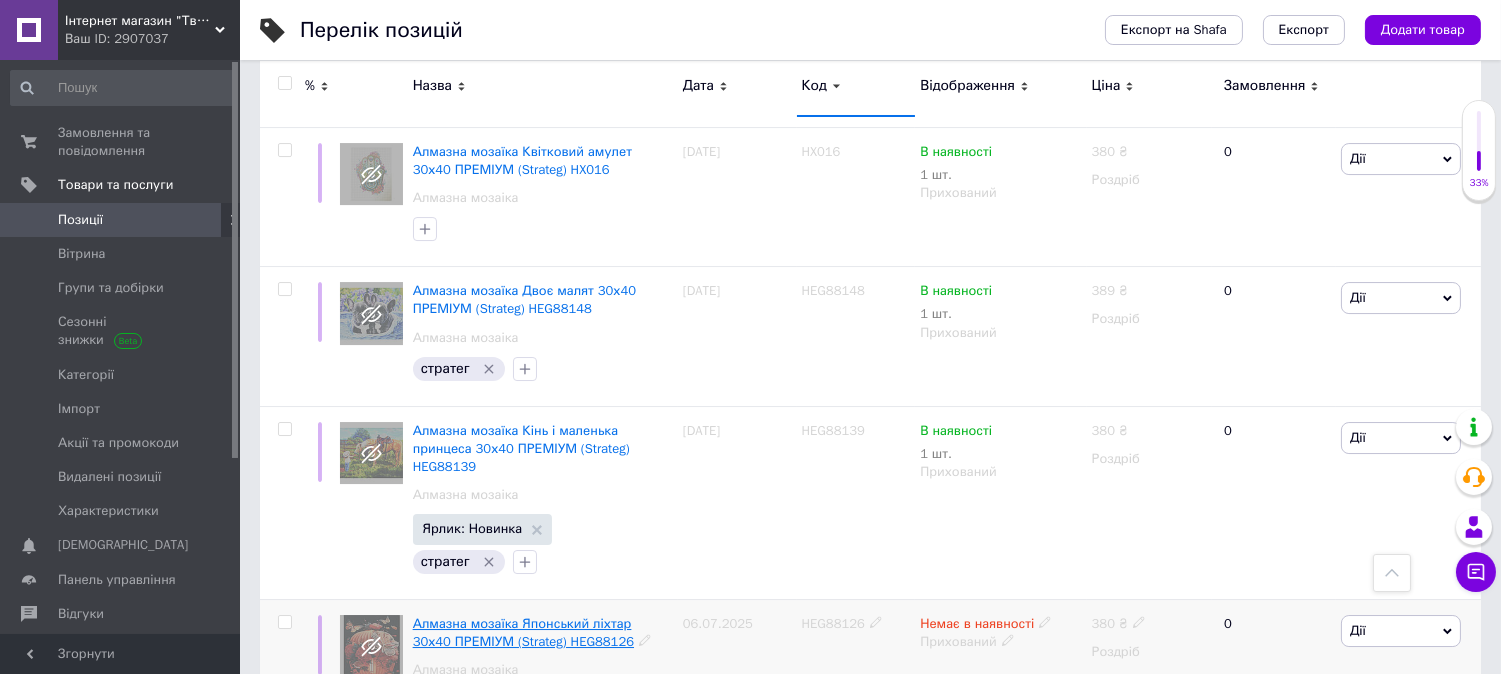 click on "Алмазна мозаїка Японський ліхтар 30х40 ПРЕМІУМ (Strateg) HEG88126" at bounding box center [523, 632] 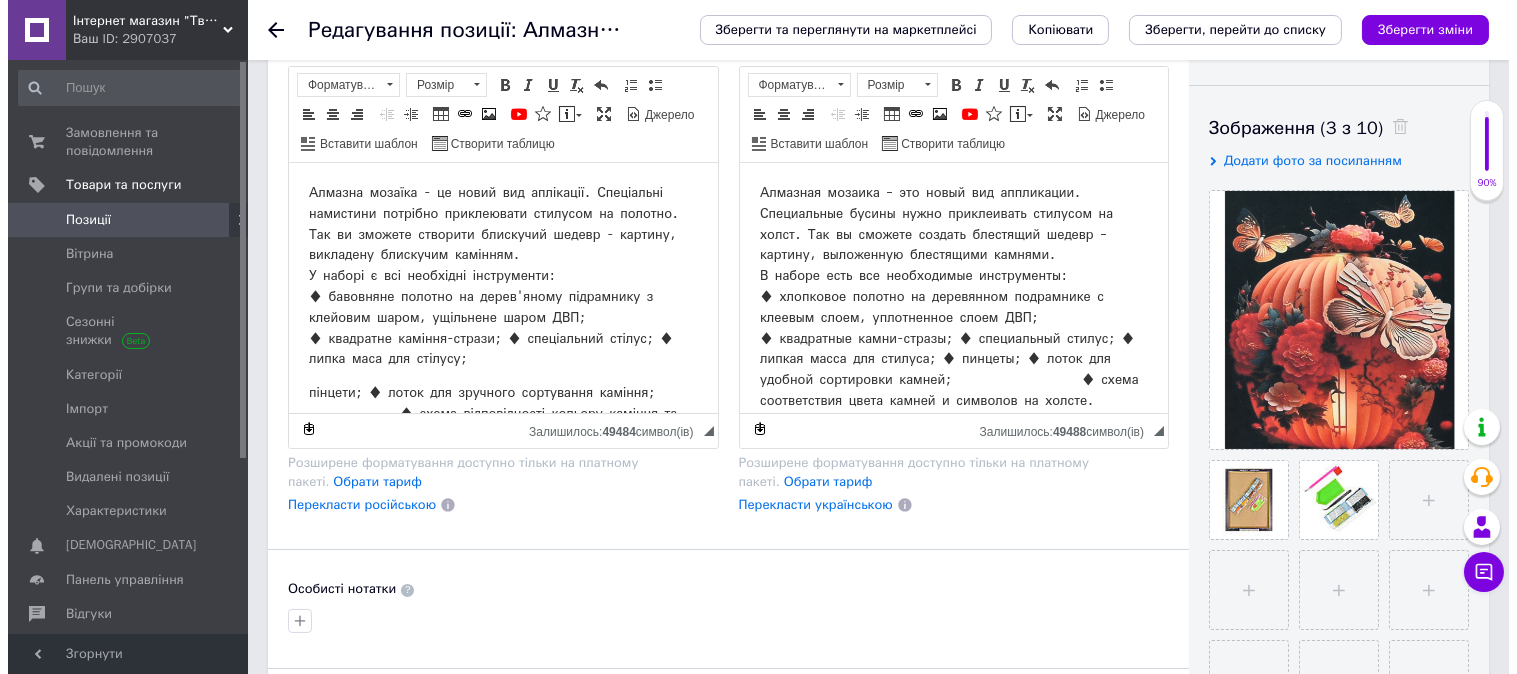 scroll, scrollTop: 333, scrollLeft: 0, axis: vertical 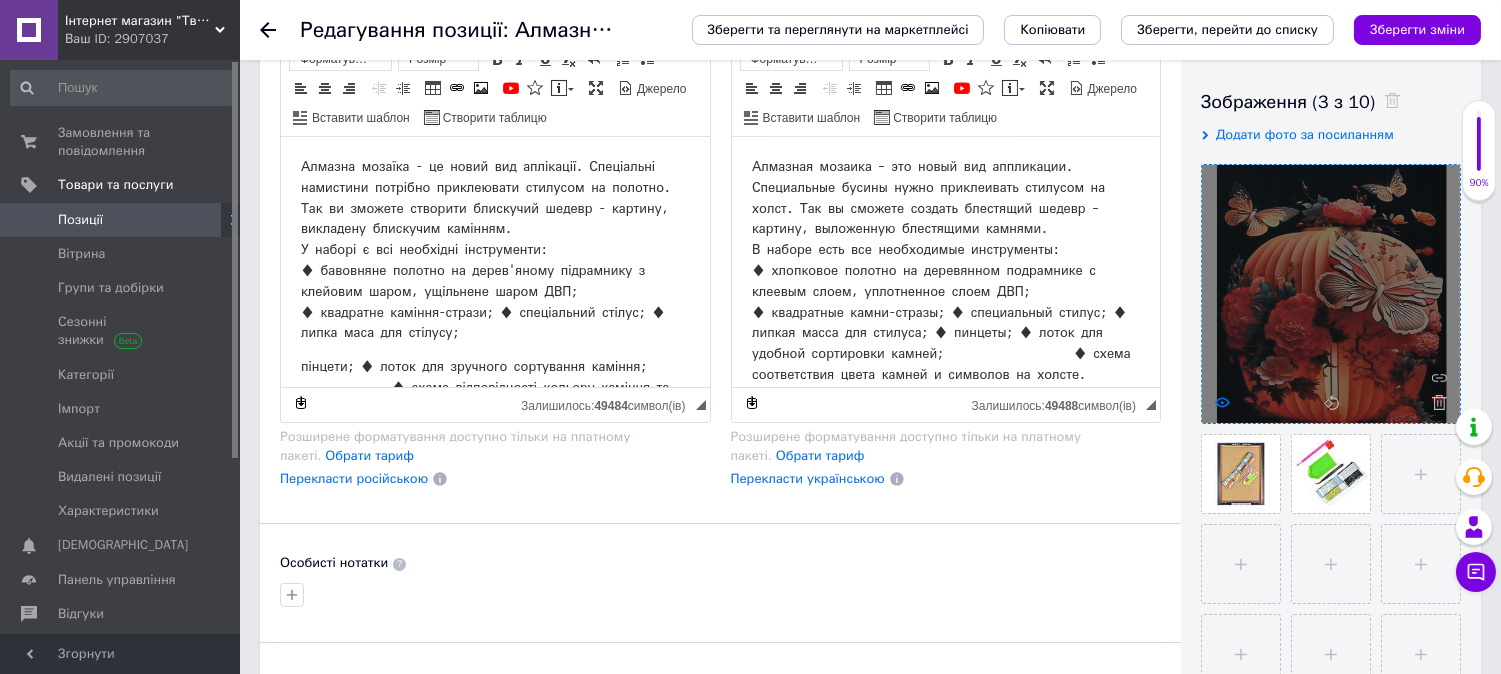 click 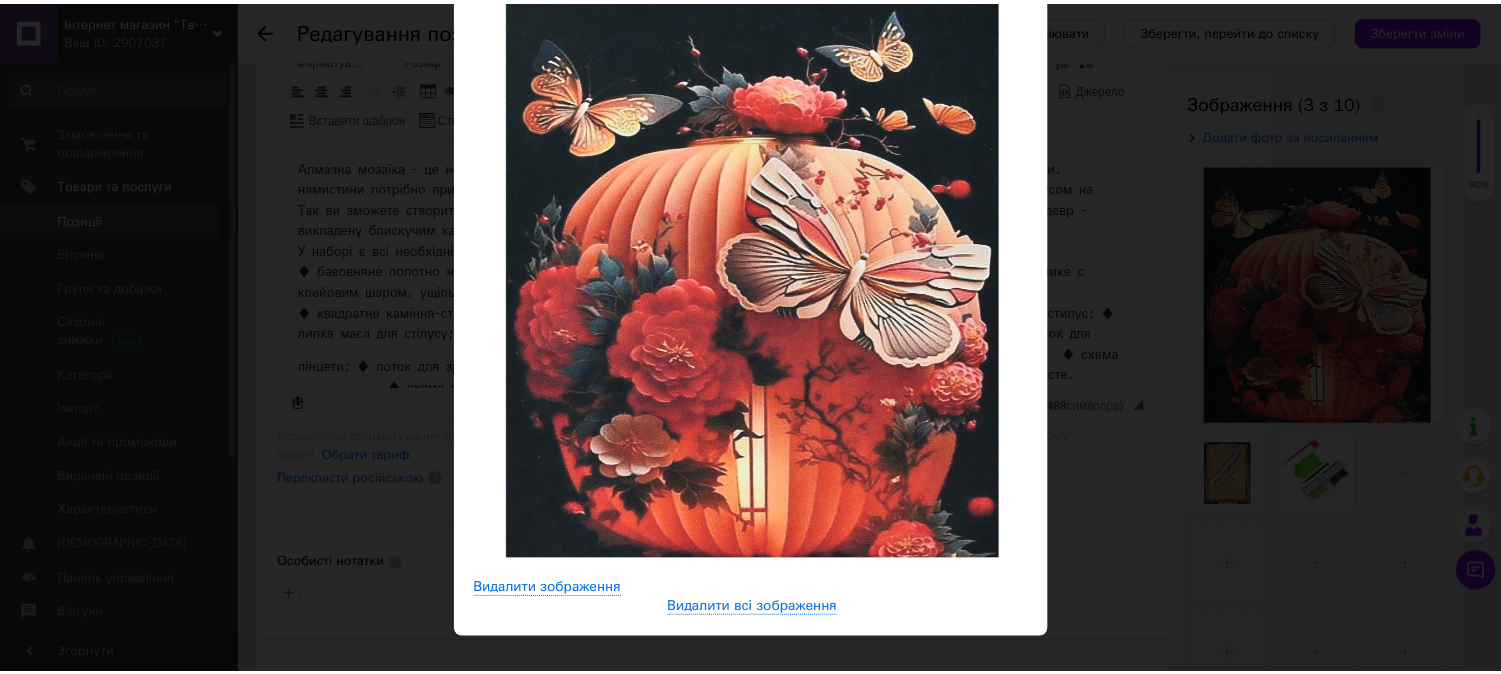 scroll, scrollTop: 0, scrollLeft: 0, axis: both 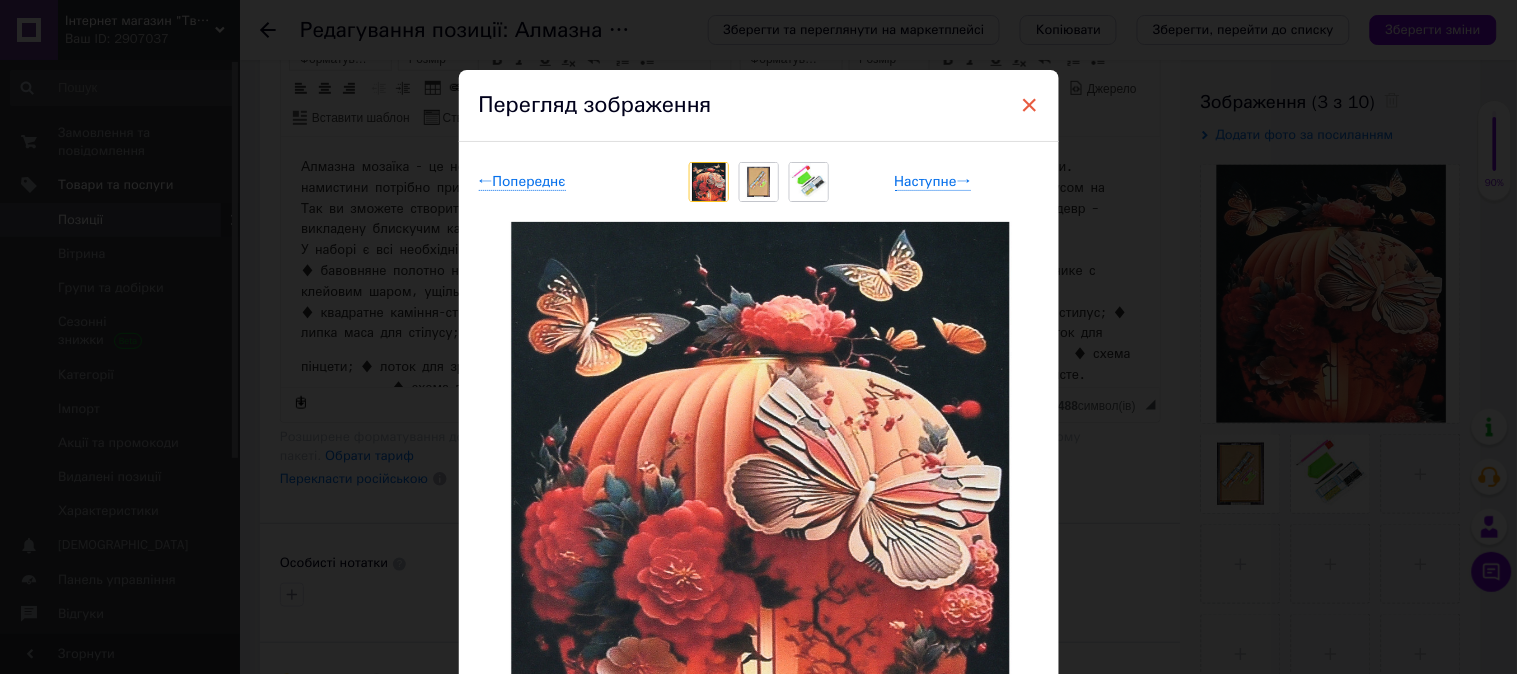 click on "×" at bounding box center [1030, 105] 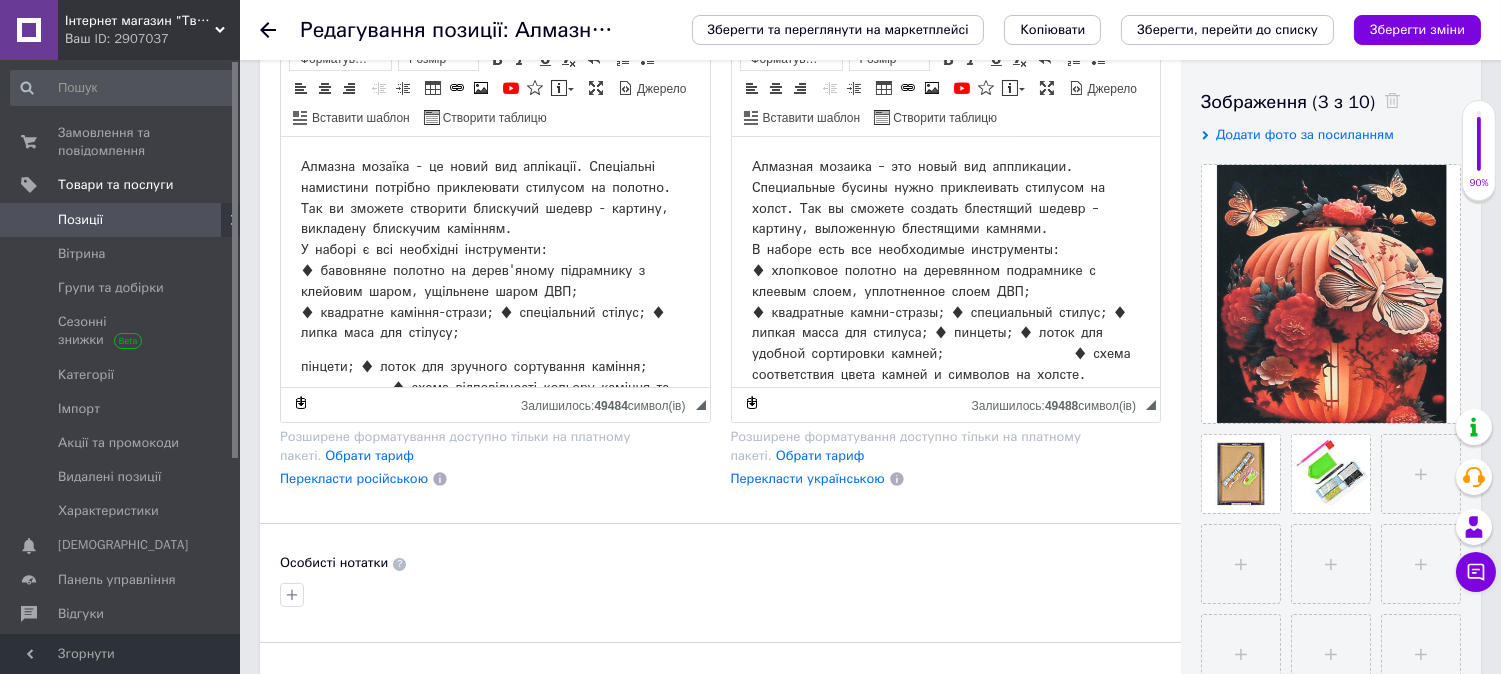 click 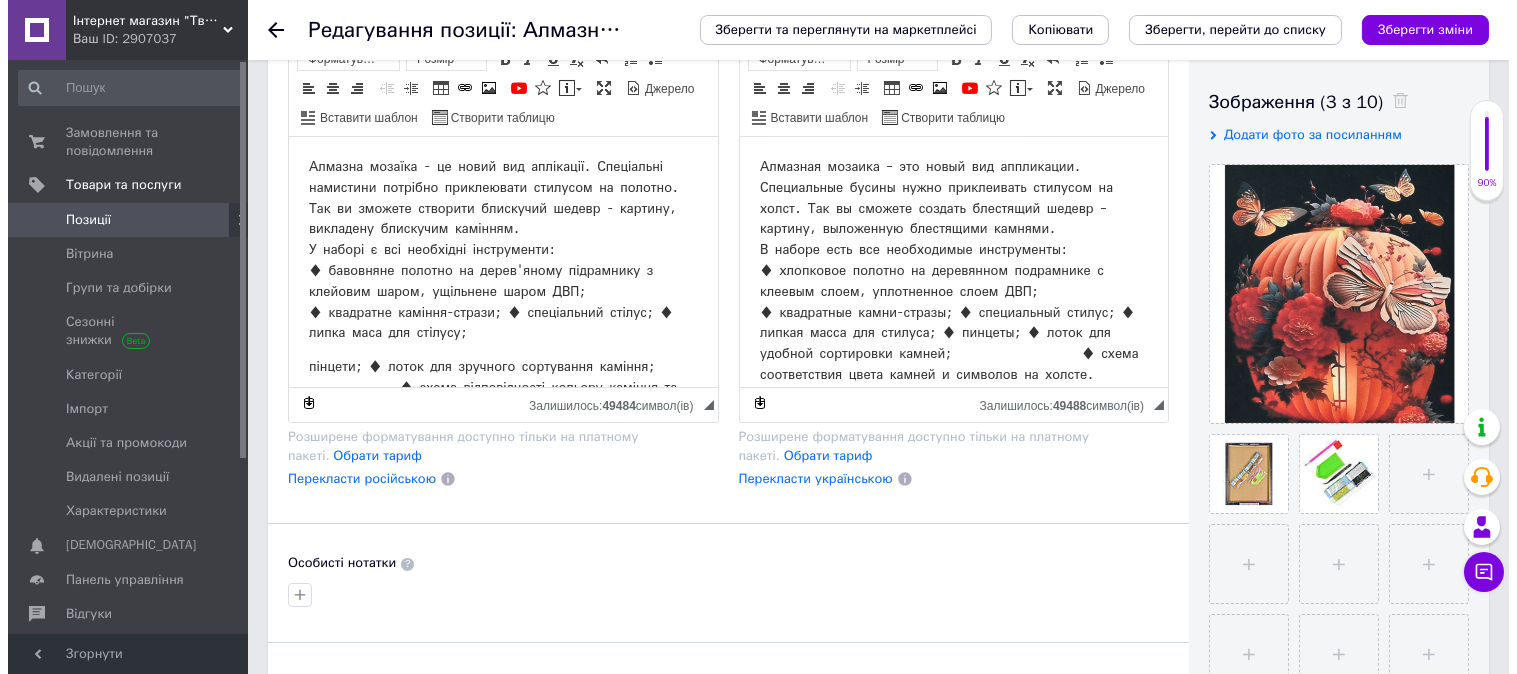 scroll, scrollTop: 0, scrollLeft: 0, axis: both 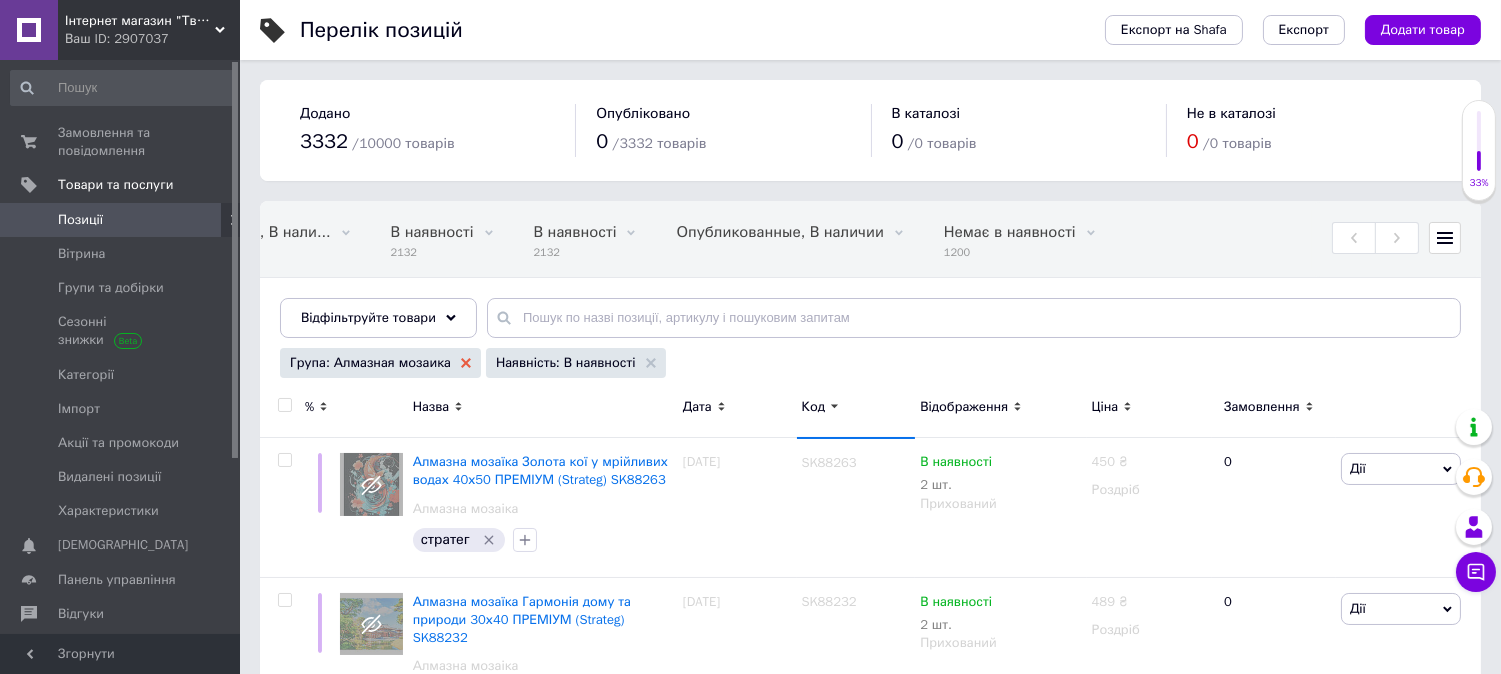 click 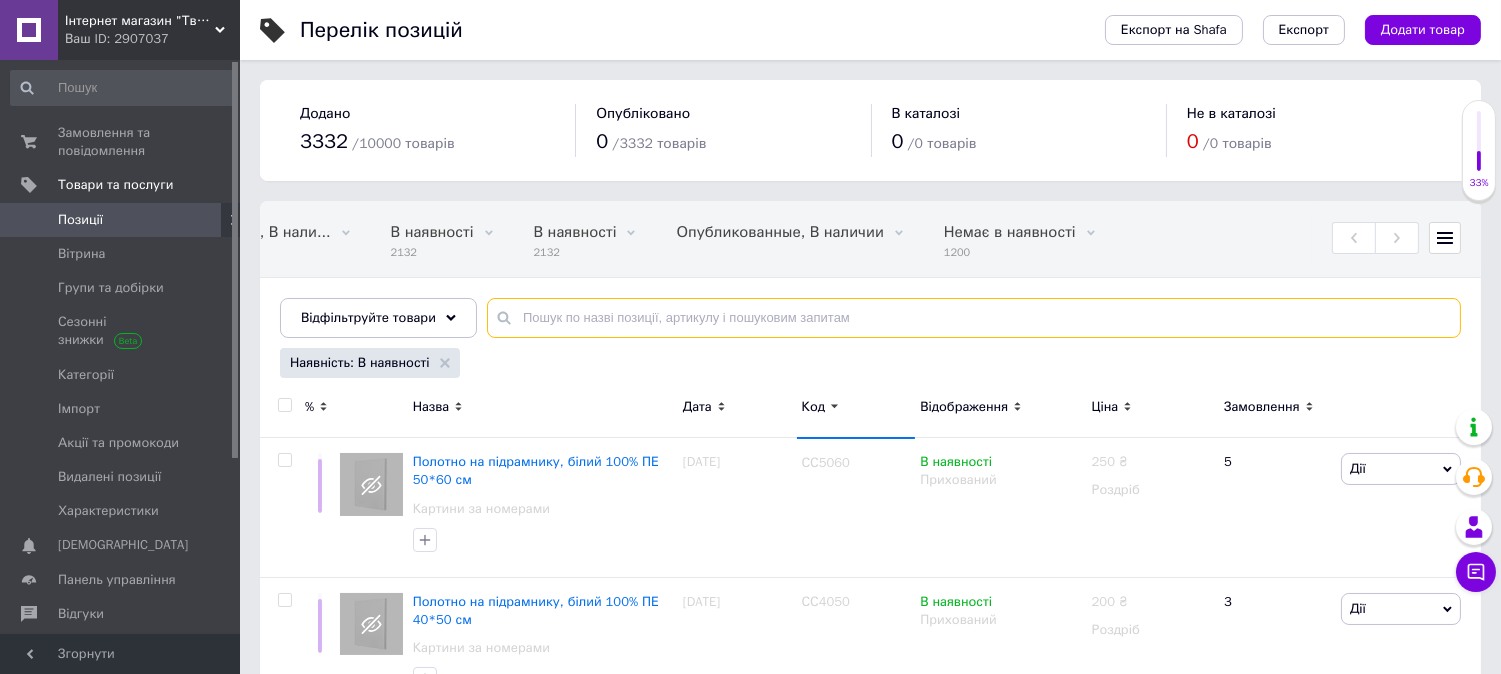 click at bounding box center (974, 318) 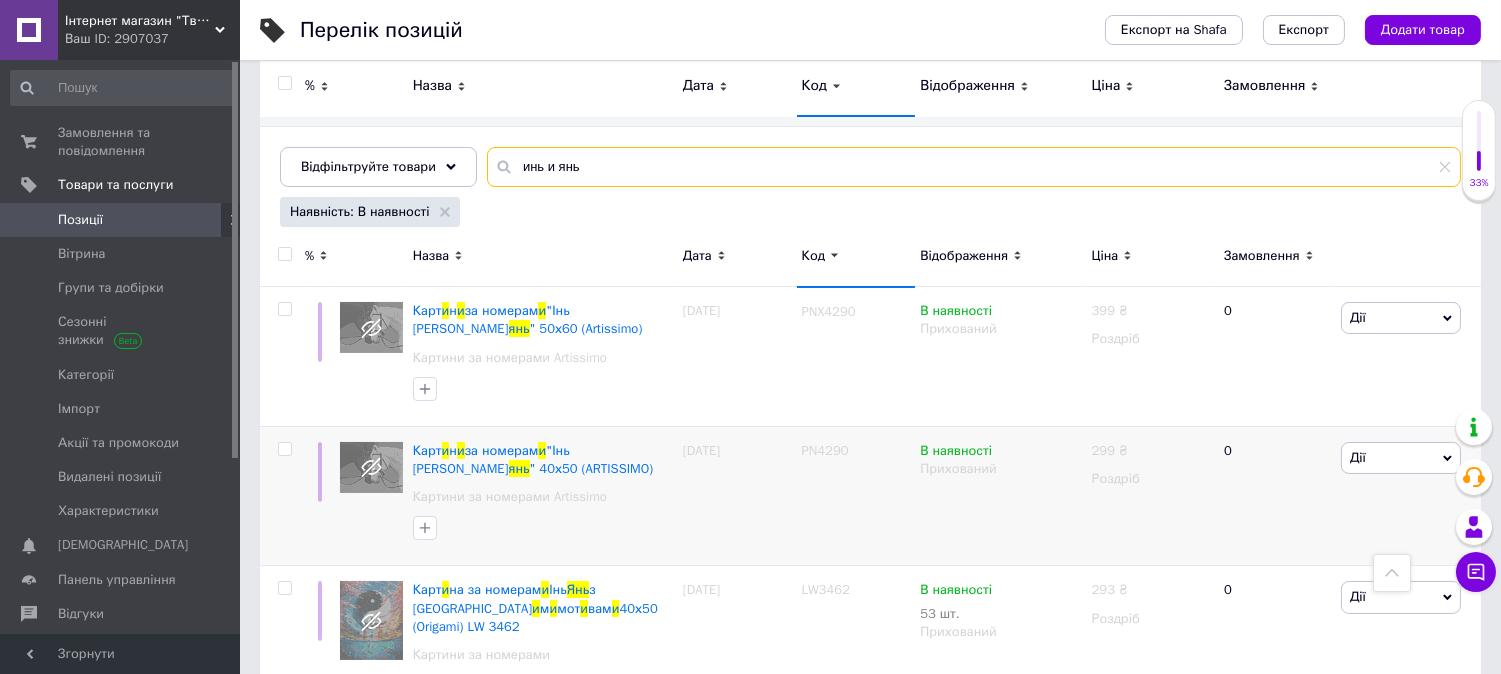 scroll, scrollTop: 137, scrollLeft: 0, axis: vertical 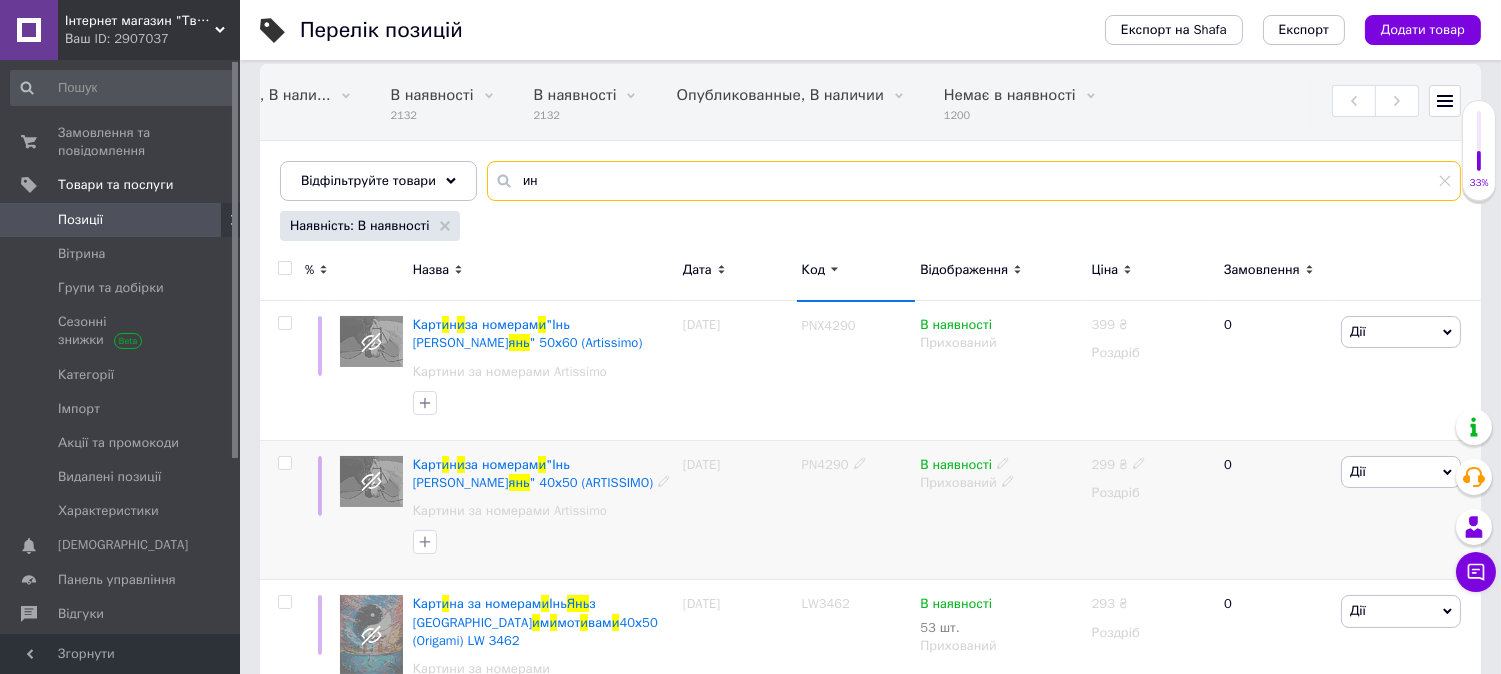 type on "и" 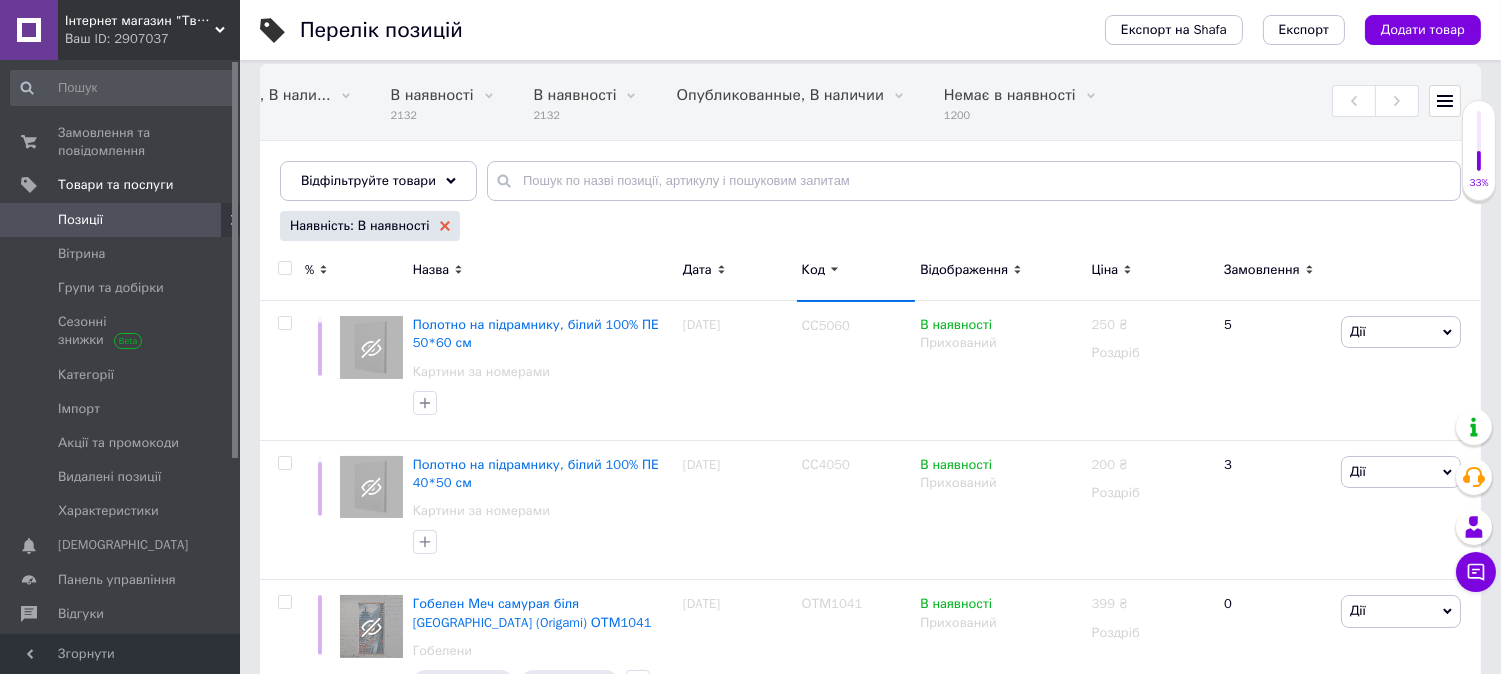 click 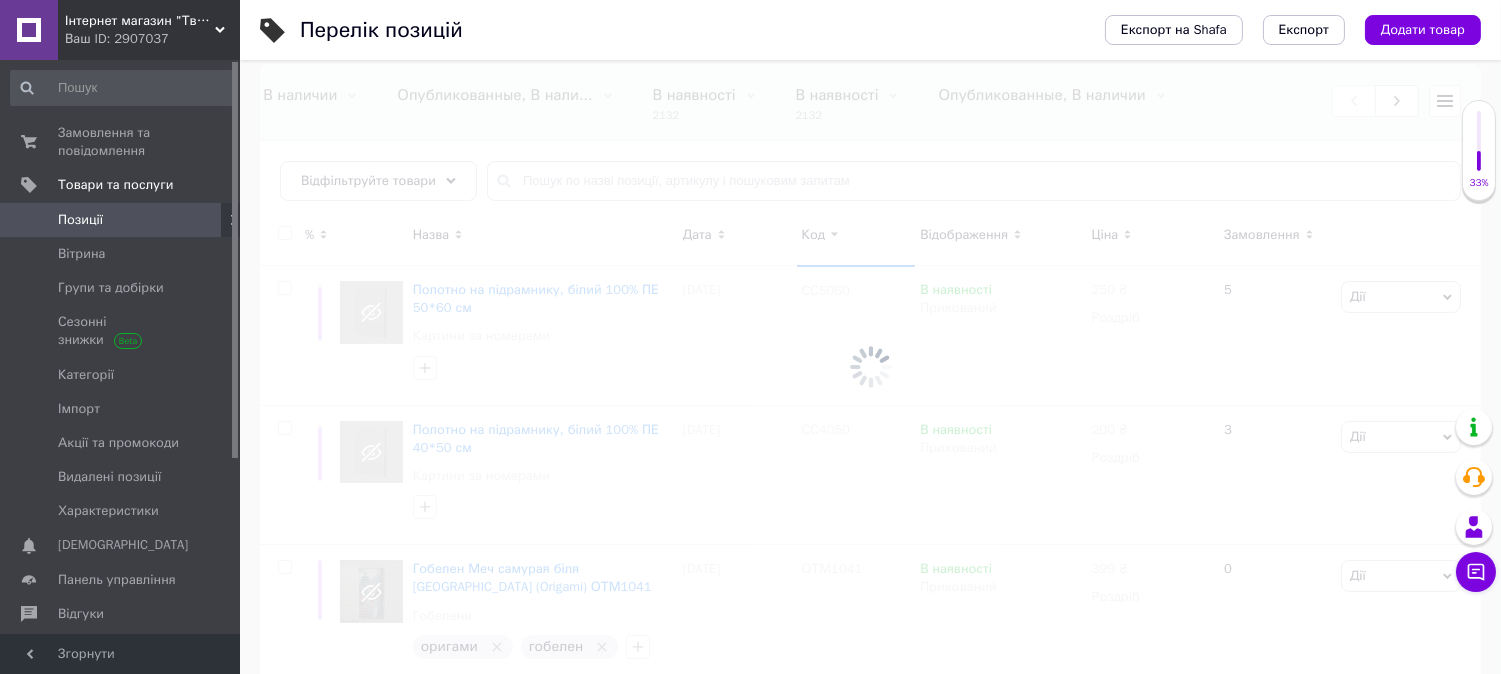 scroll, scrollTop: 0, scrollLeft: 0, axis: both 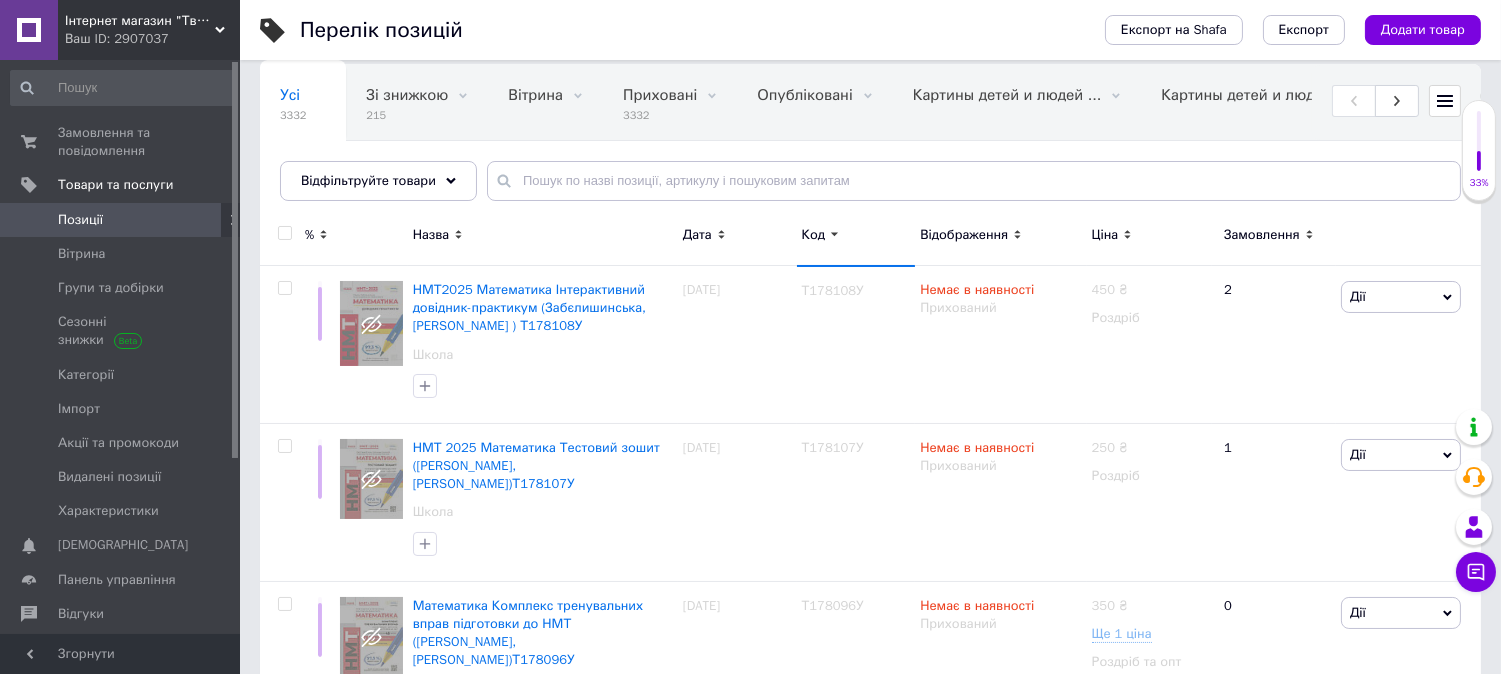 click on "Усі 3332 Зі знижкою 215 Видалити Редагувати Вітрина 0 Видалити Редагувати Приховані 3332 Видалити Редагувати Опубліковані 0 Видалити Редагувати Картины детей и людей ... 0 Видалити Редагувати Картины детей и людей ... 0 Видалити Редагувати Опубликованные, В наличии 0 Видалити Редагувати Опубликованные, В нали... 0 Видалити Редагувати В наявності 2132 Видалити Редагувати В наявності 2132 Видалити Редагувати Опубликованные, В наличии 0 Видалити Редагувати Немає в наявності 1200 Видалити Редагувати Ok Відфільтровано...  Зберегти" at bounding box center [870, 142] 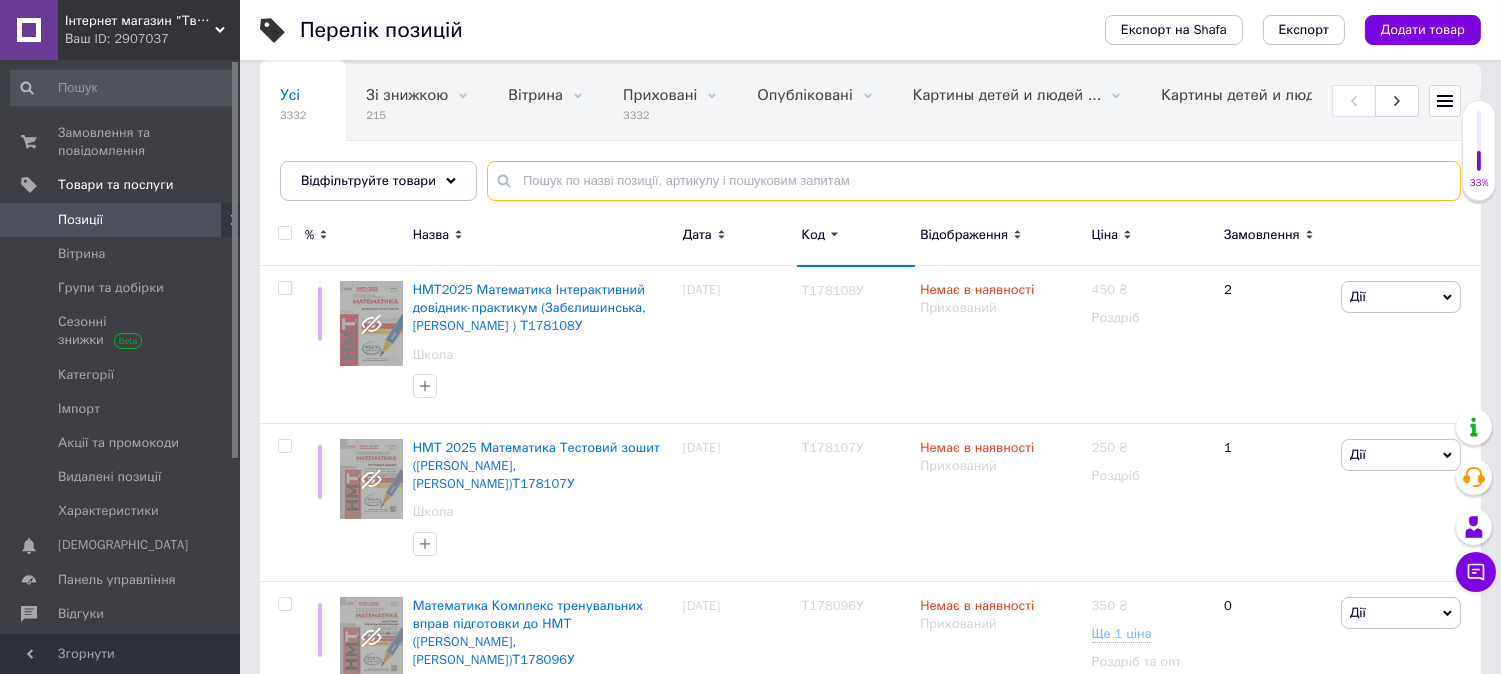 click at bounding box center (974, 181) 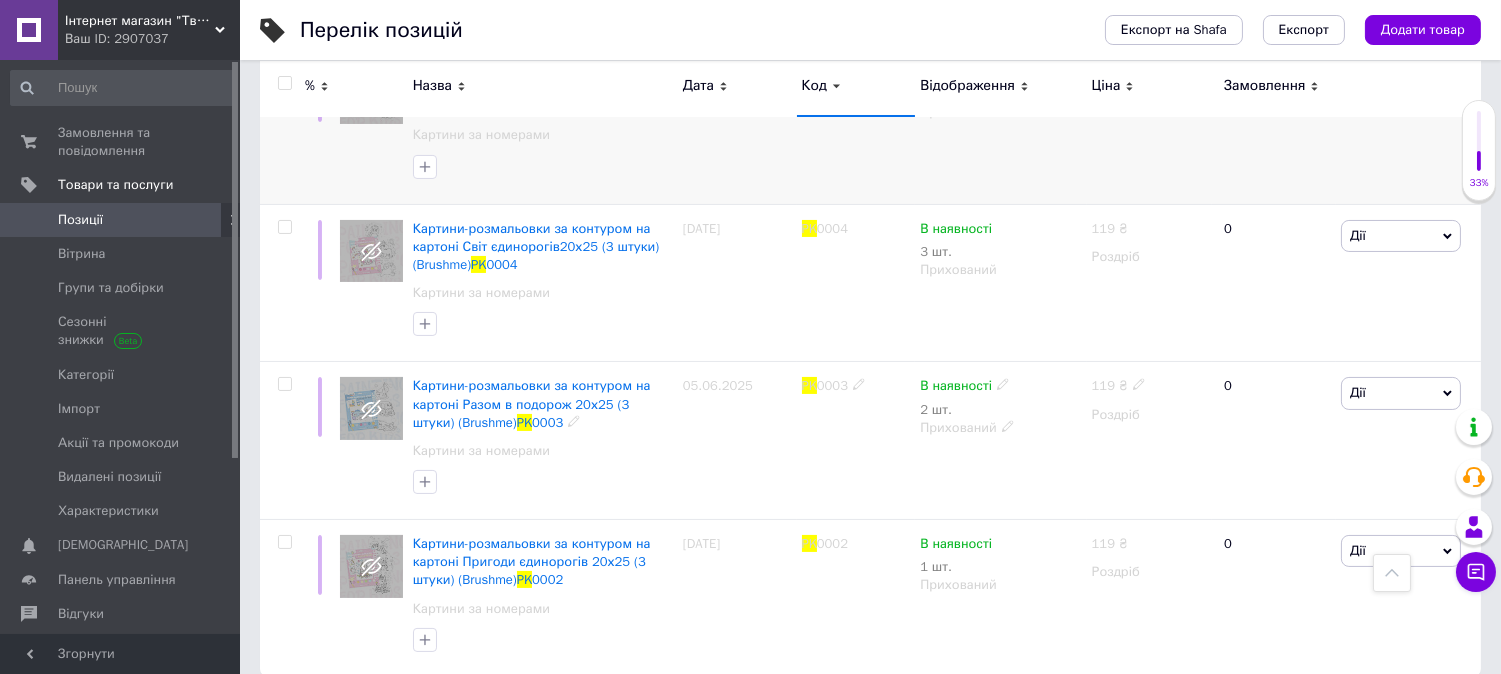 scroll, scrollTop: 537, scrollLeft: 0, axis: vertical 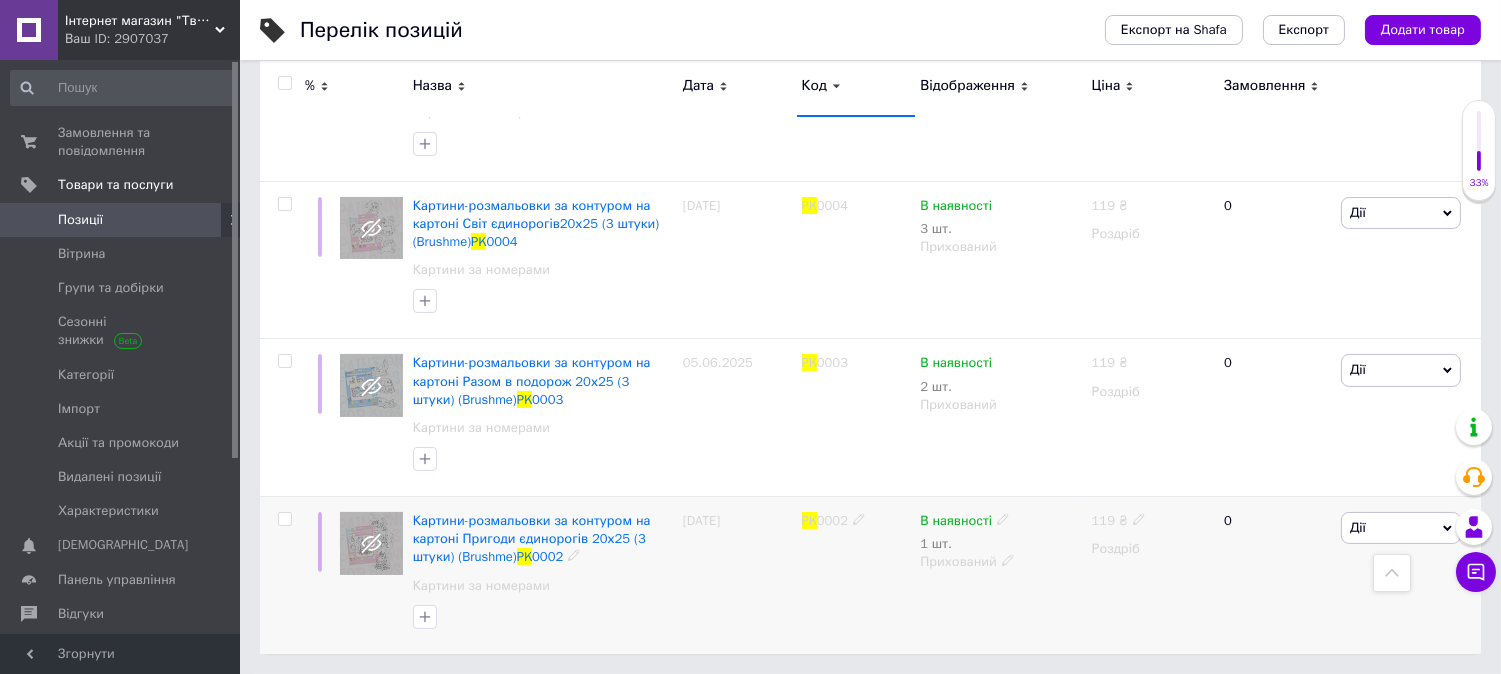 type on "PK" 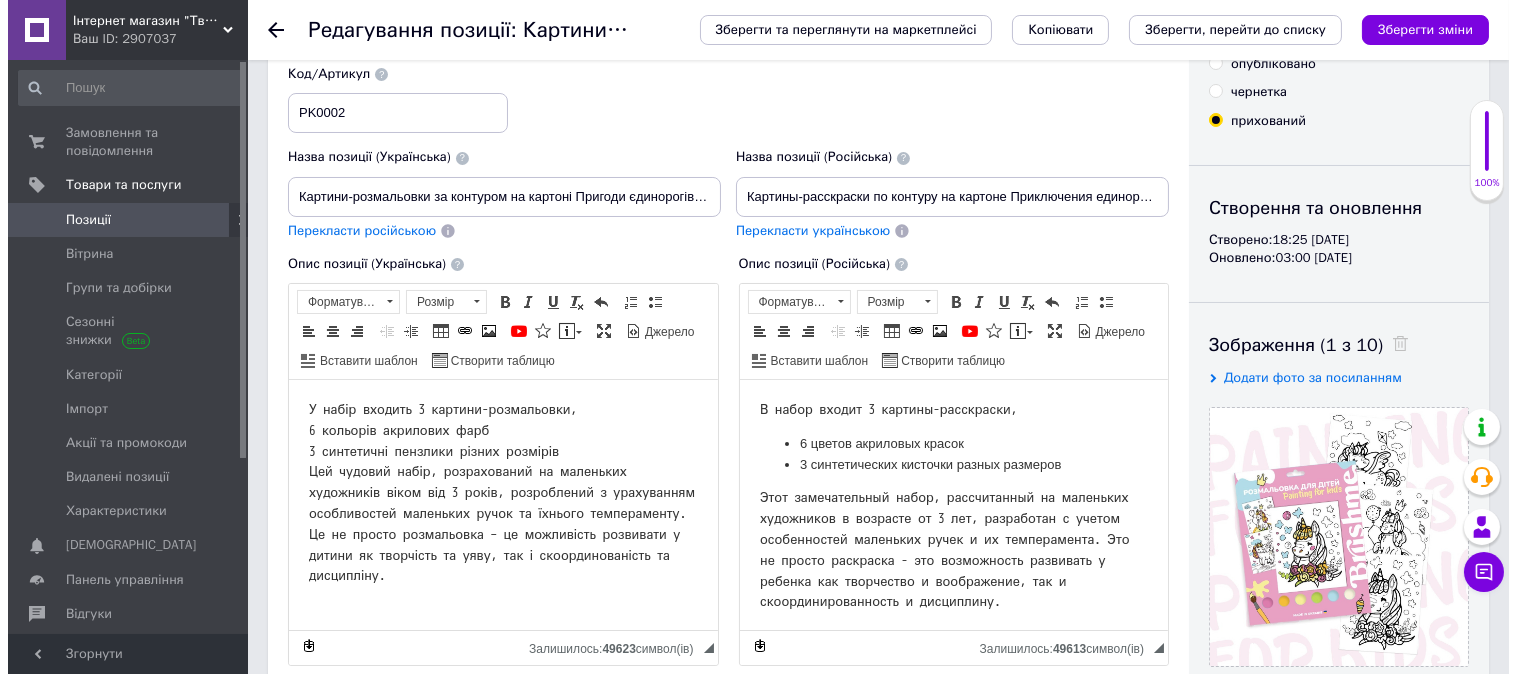 scroll, scrollTop: 222, scrollLeft: 0, axis: vertical 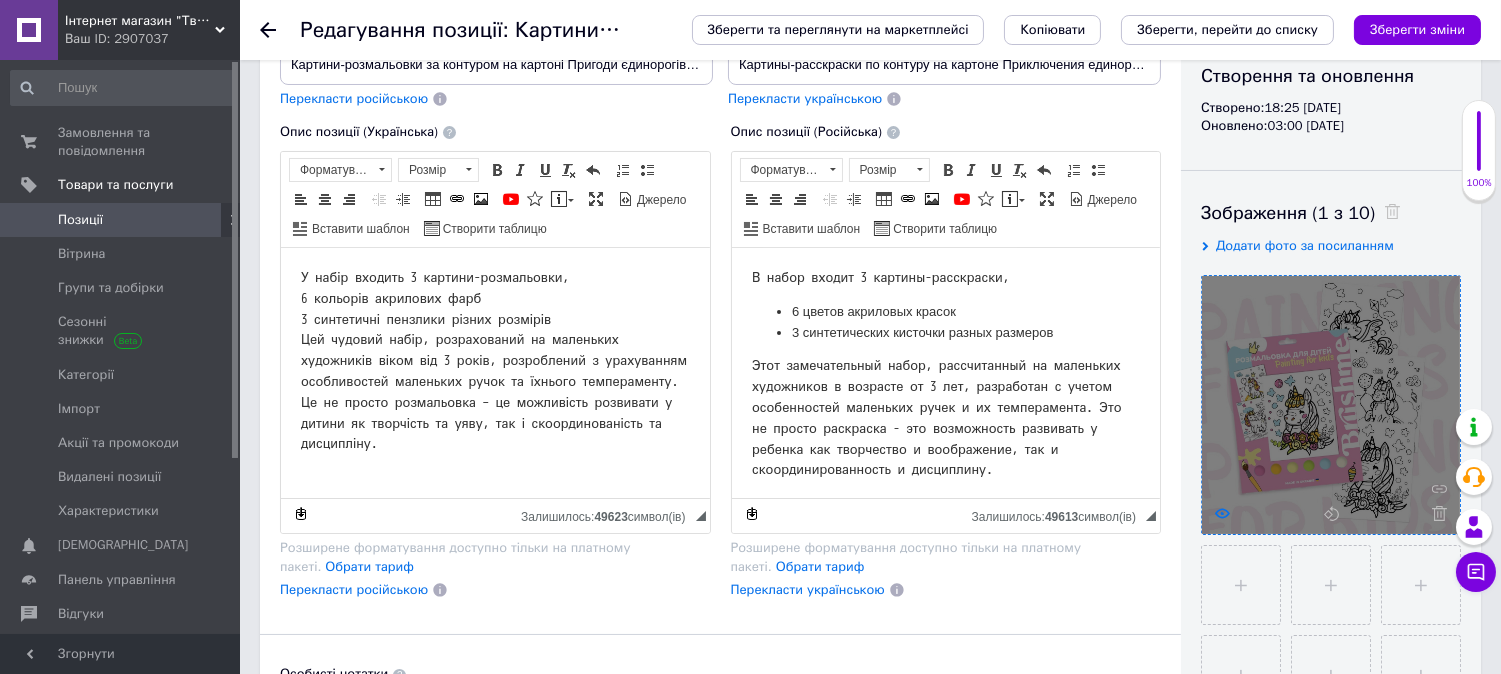 click 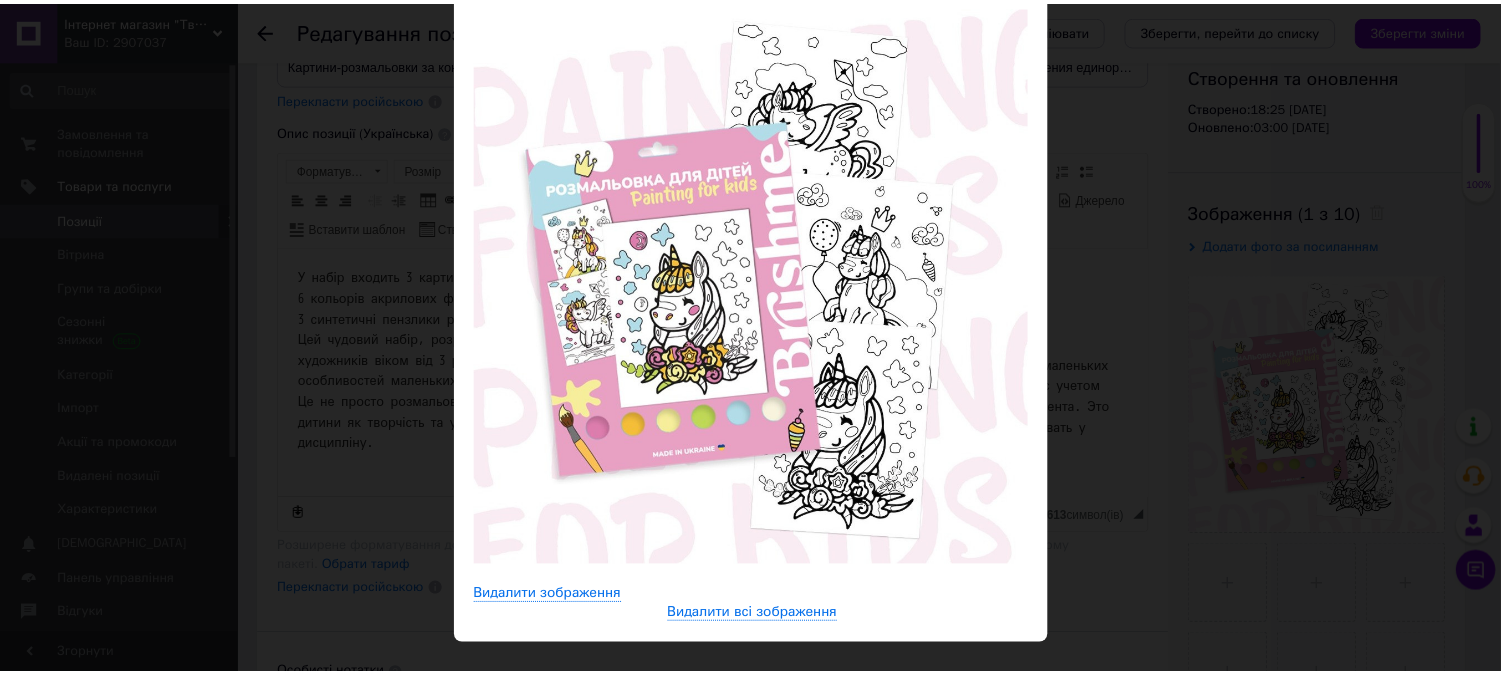 scroll, scrollTop: 222, scrollLeft: 0, axis: vertical 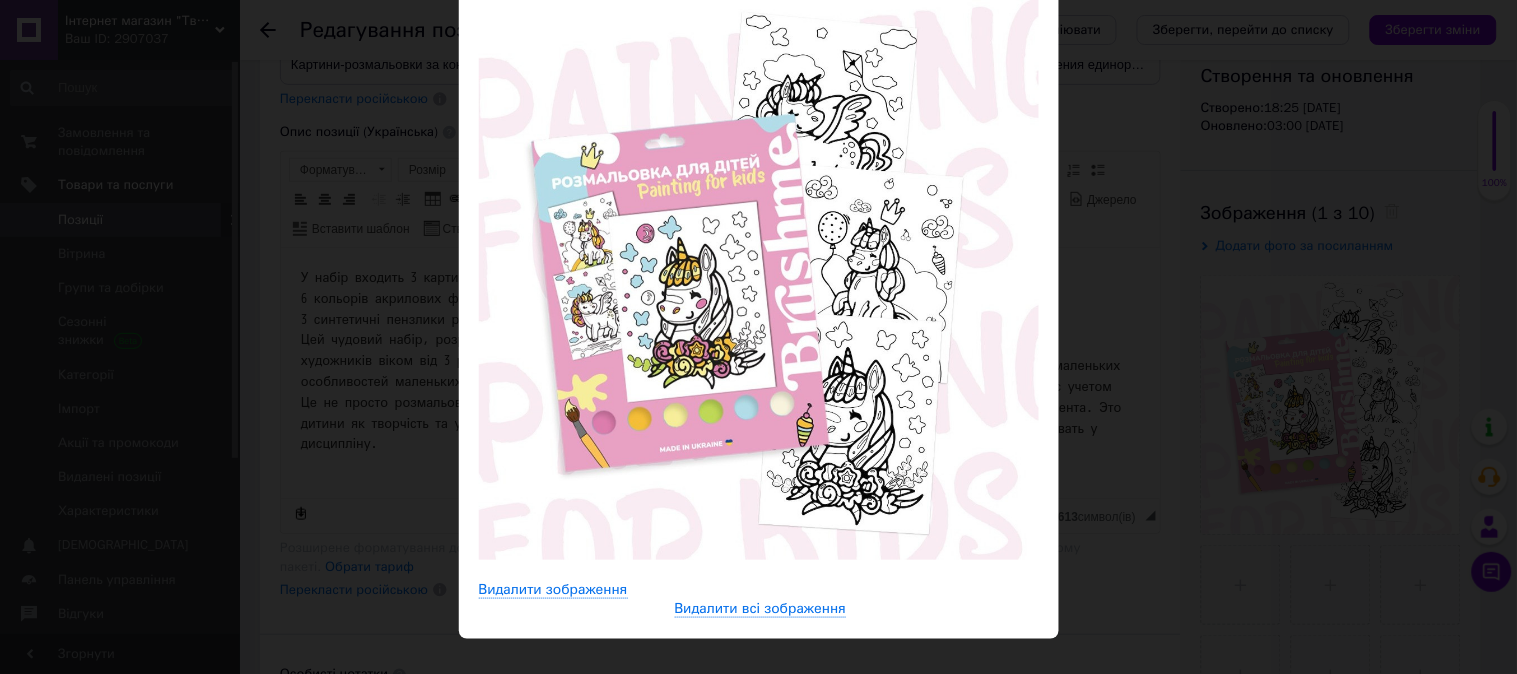 click on "× Перегляд зображення Видалити зображення Видалити всі зображення" at bounding box center (758, 337) 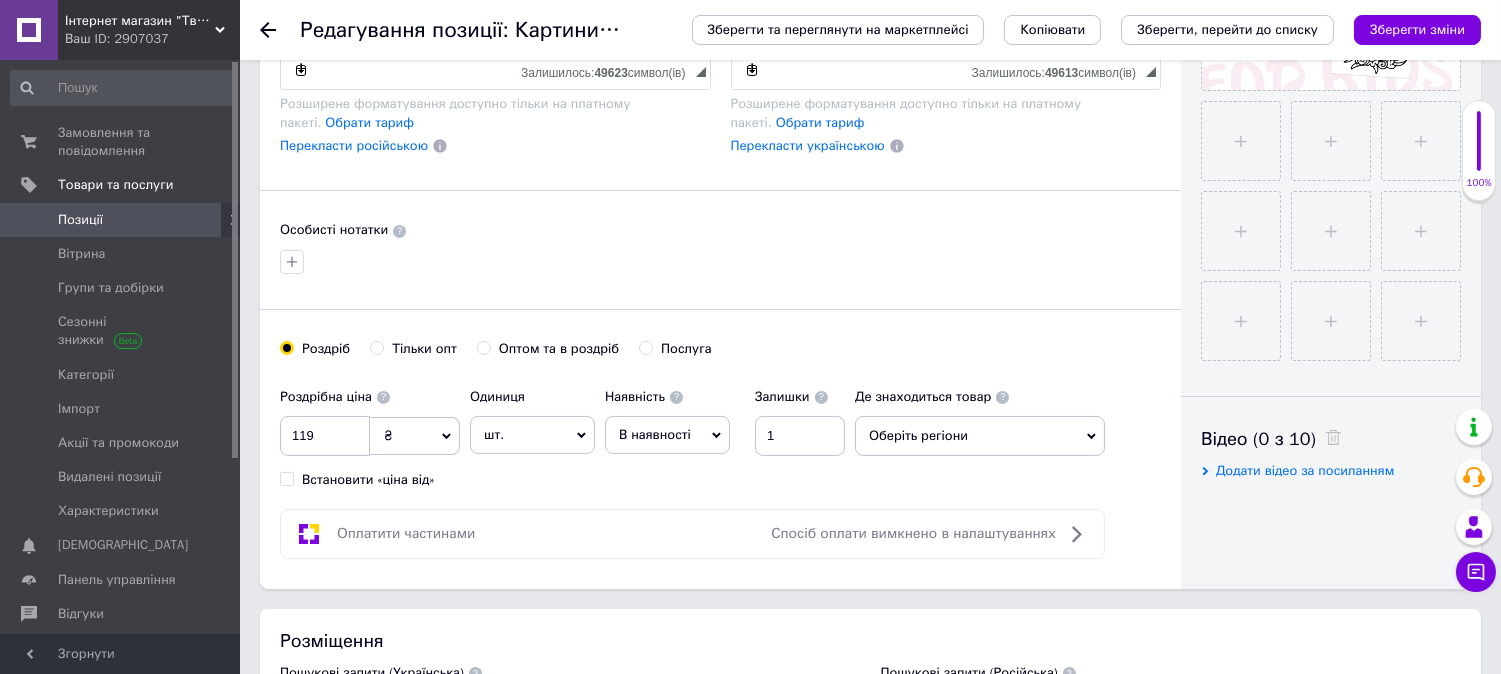 scroll, scrollTop: 777, scrollLeft: 0, axis: vertical 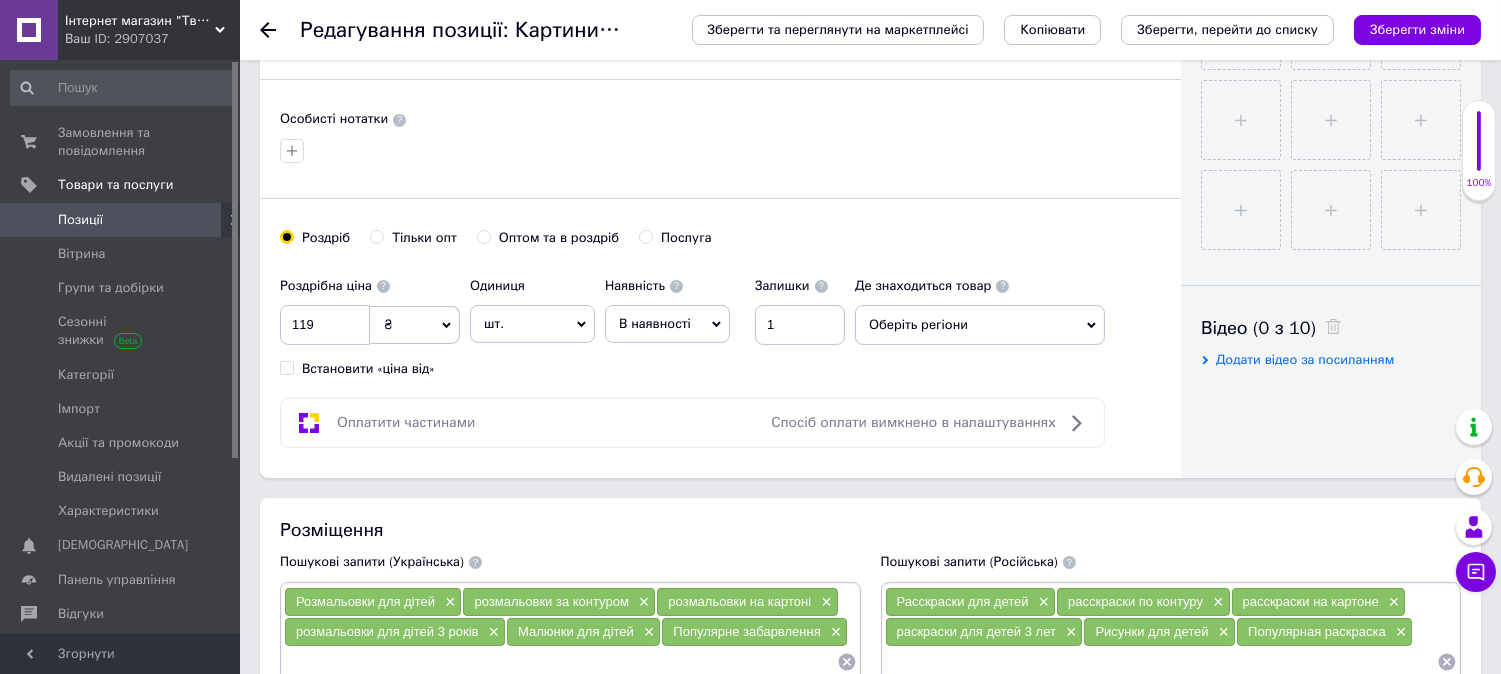 click on "В наявності" at bounding box center (655, 323) 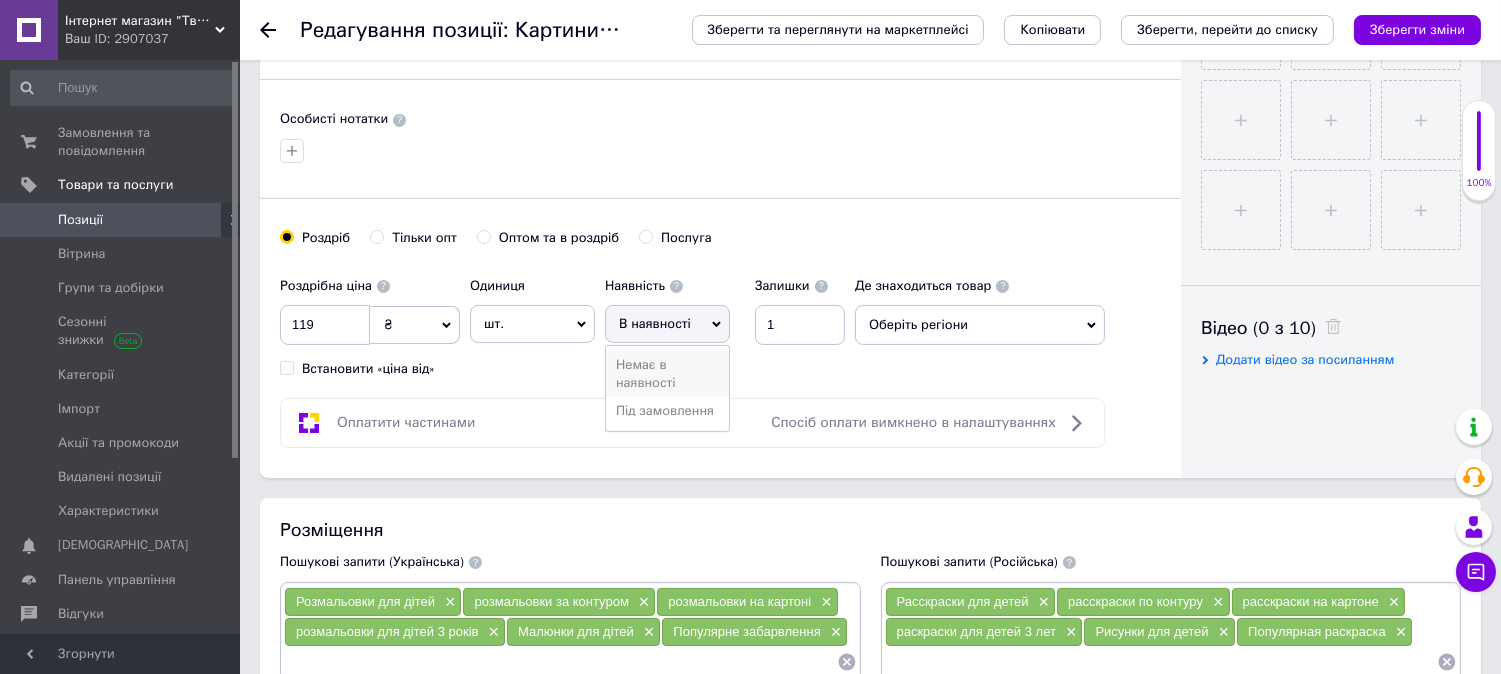 click on "Немає в наявності" at bounding box center (667, 374) 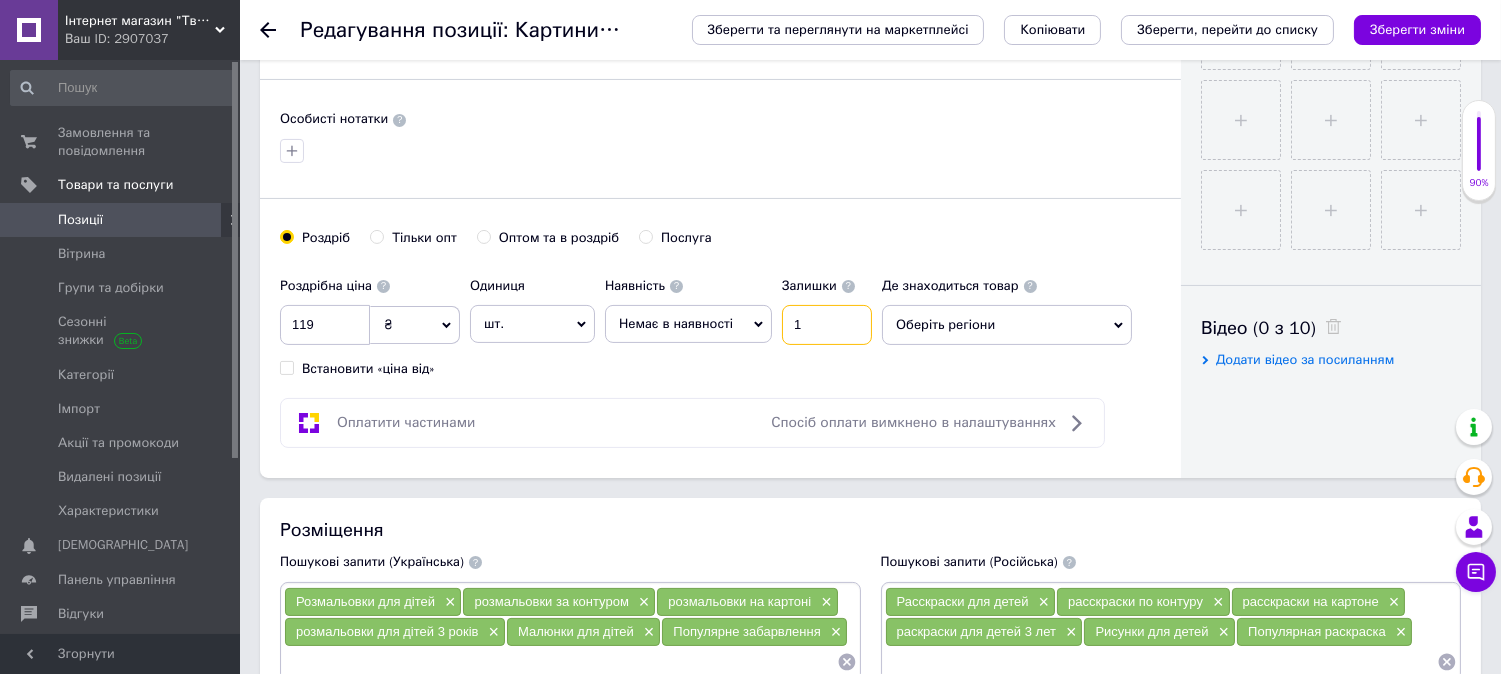 click on "1" at bounding box center (827, 325) 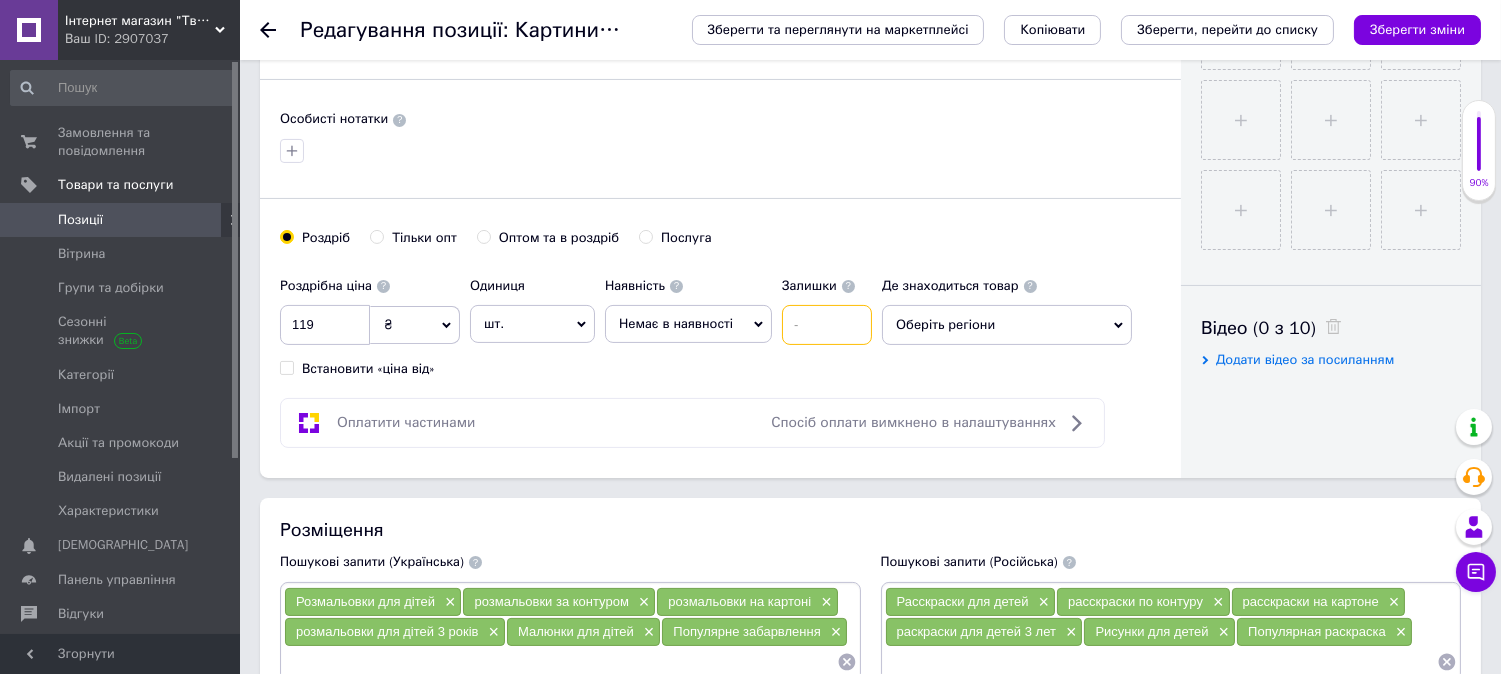 type 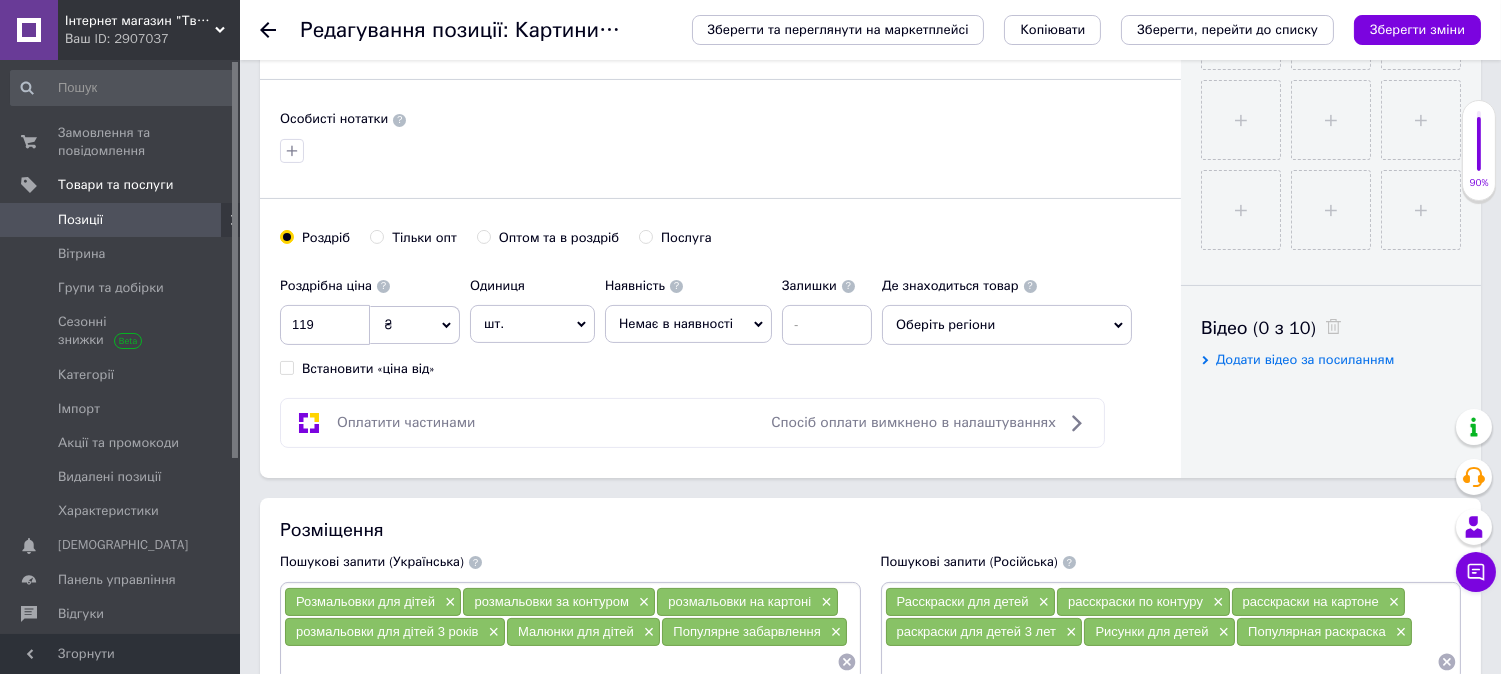 click on "Роздрібна ціна 119 ₴ $ EUR CHF GBP ¥ PLN ₸ MDL HUF KGS CNY TRY KRW lei Встановити «ціна від» Одиниця шт. Популярне комплект упаковка кв.м пара м кг пог.м послуга т а автоцистерна ампула б балон банка блістер бобіна бочка [PERSON_NAME] бухта в ват виїзд відро г г га година гр/кв.м гігакалорія д дав два місяці день доба доза є єврокуб з зміна к кВт каністра карат кв.дм кв.м кв.см кв.фут квартал кг кг/кв.м км колесо комплект коробка куб.дм куб.м л л лист м м мВт мл мм моток місяць мішок н набір номер о об'єкт од. п палетомісце пара партія пач пог.м послуга посівна одиниця птахомісце півроку пігулка" at bounding box center [581, 322] 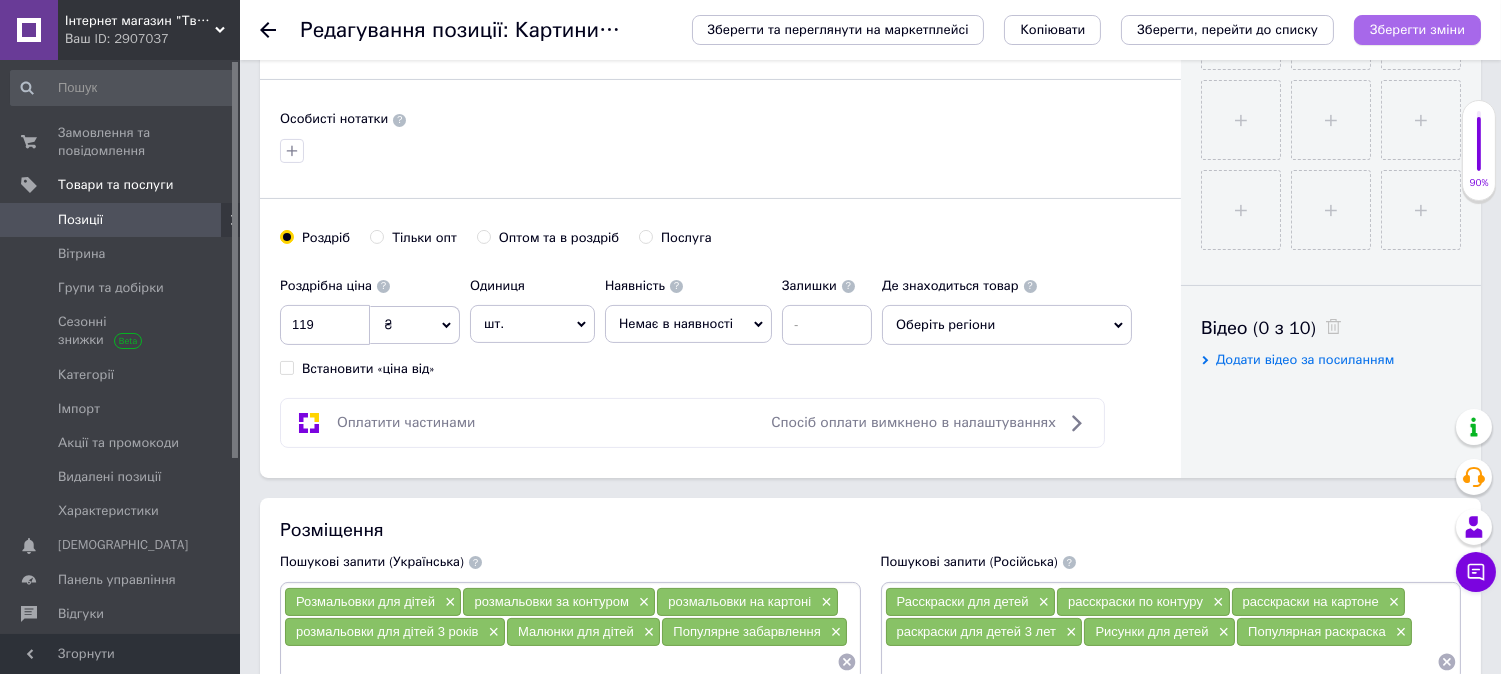 click on "Зберегти зміни" at bounding box center (1417, 29) 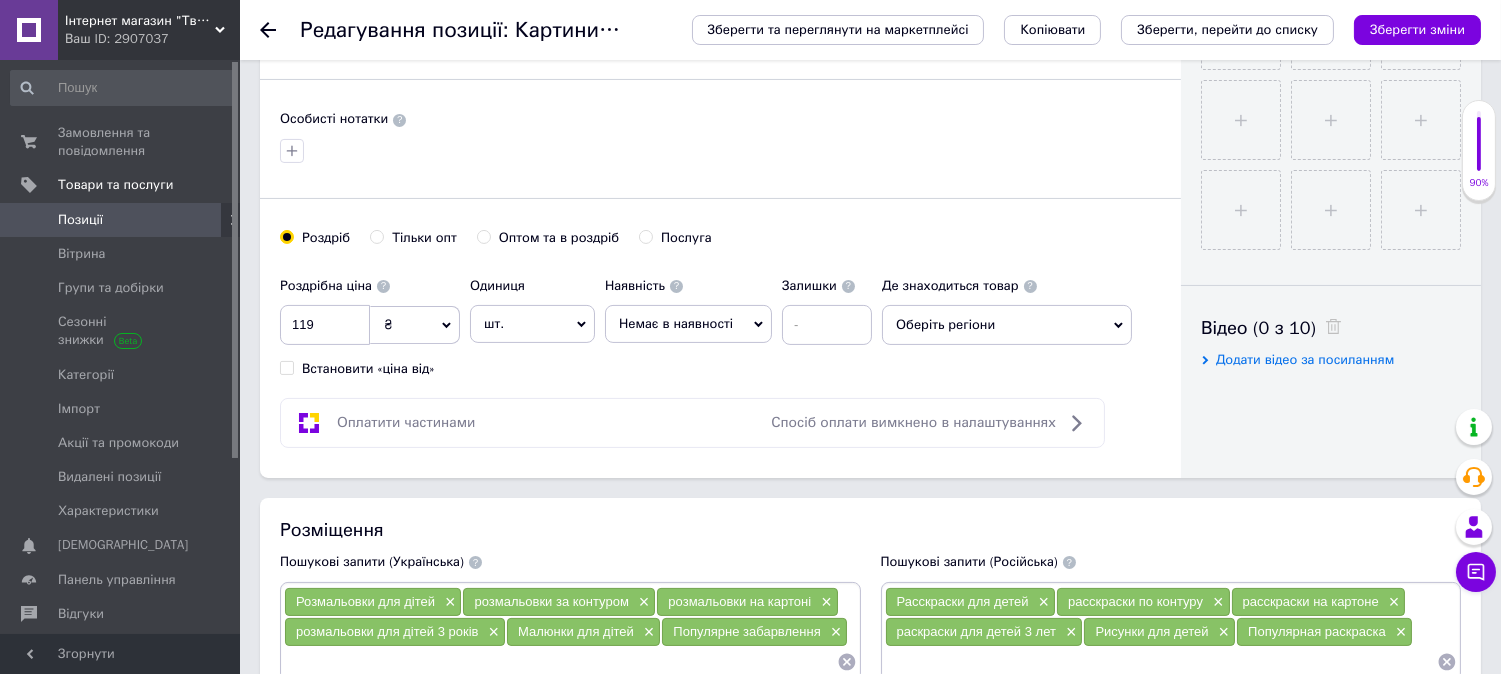 click 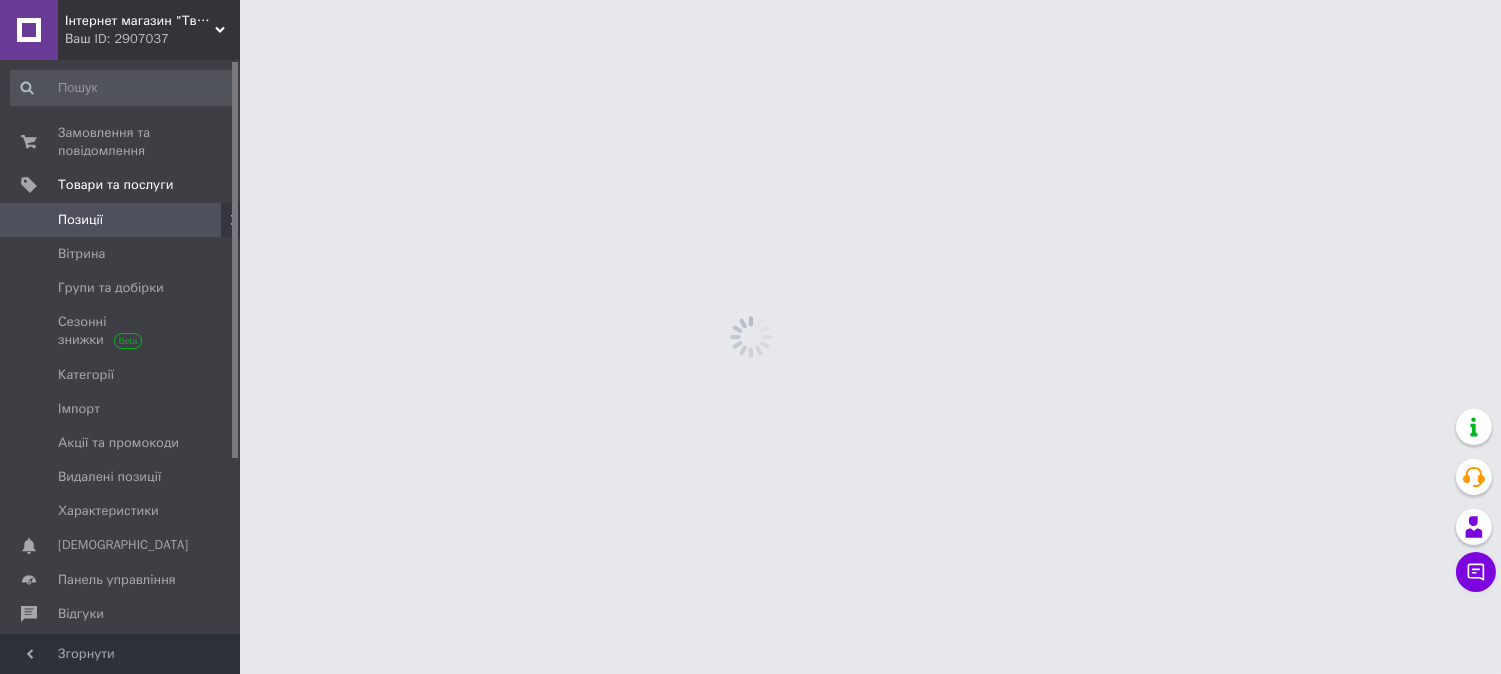 scroll, scrollTop: 0, scrollLeft: 0, axis: both 